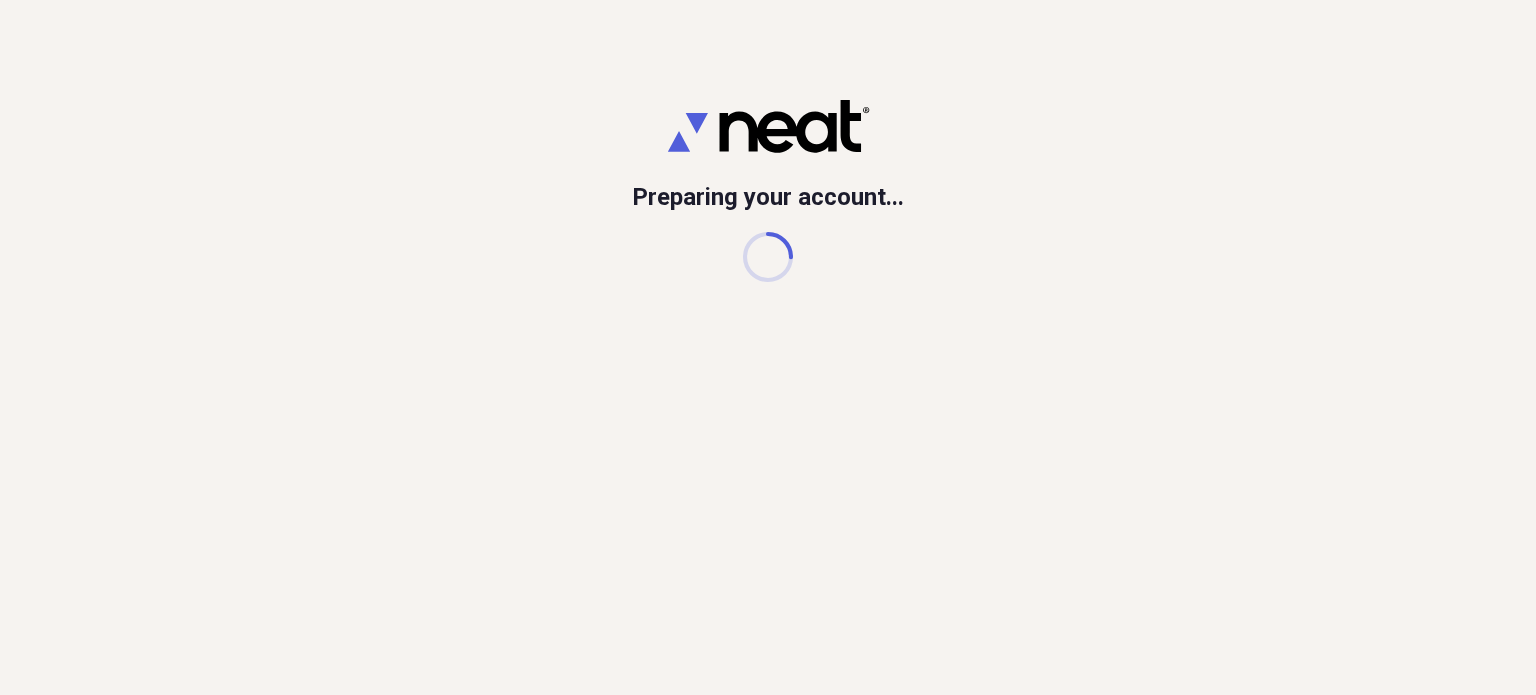 scroll, scrollTop: 0, scrollLeft: 0, axis: both 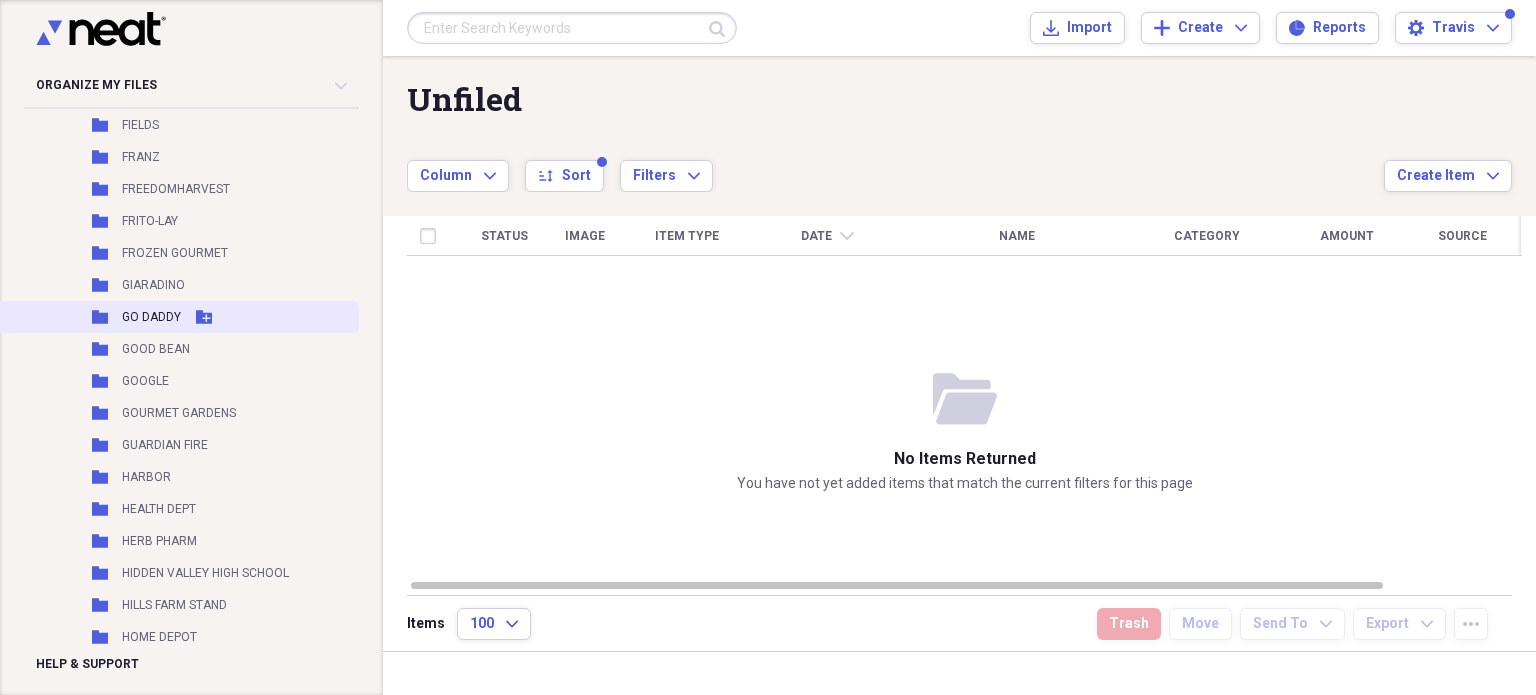 click on "GO DADDY" at bounding box center [151, 317] 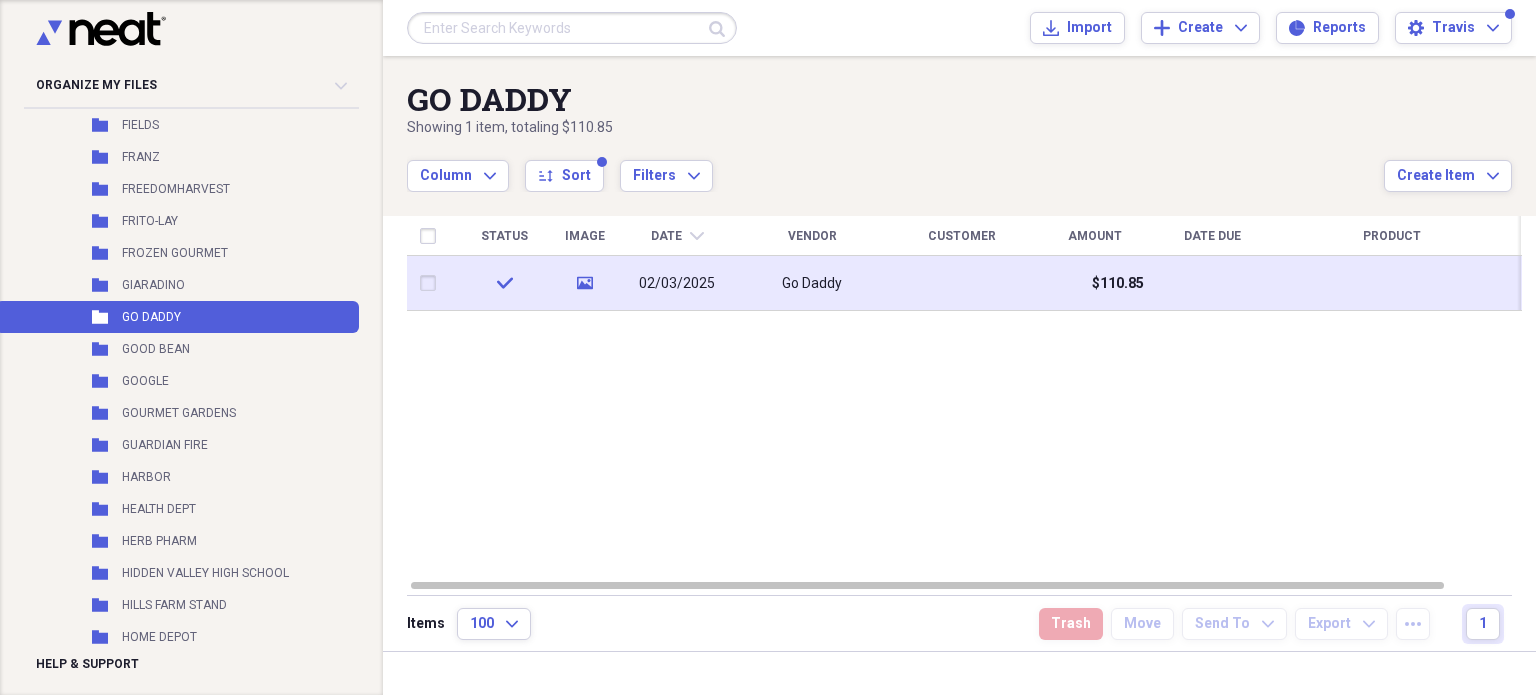 click at bounding box center [962, 283] 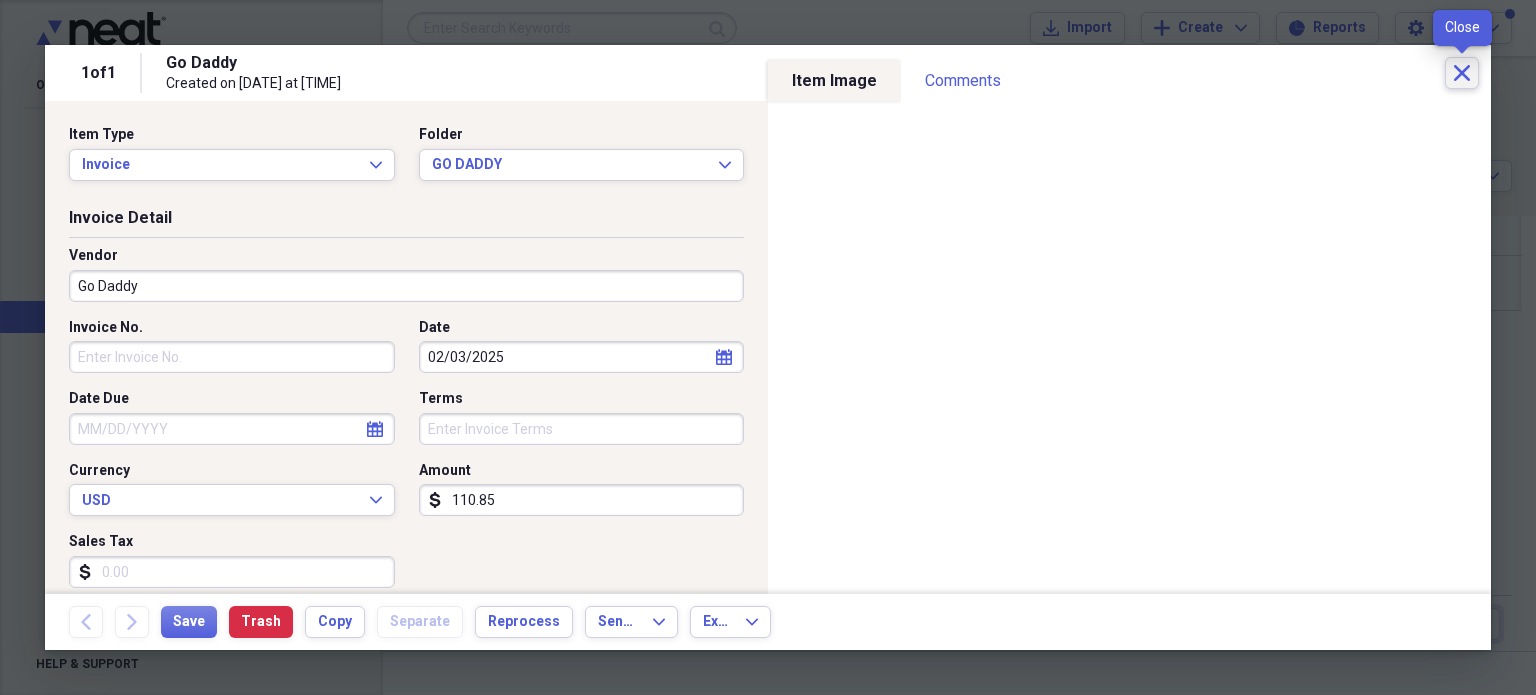 click 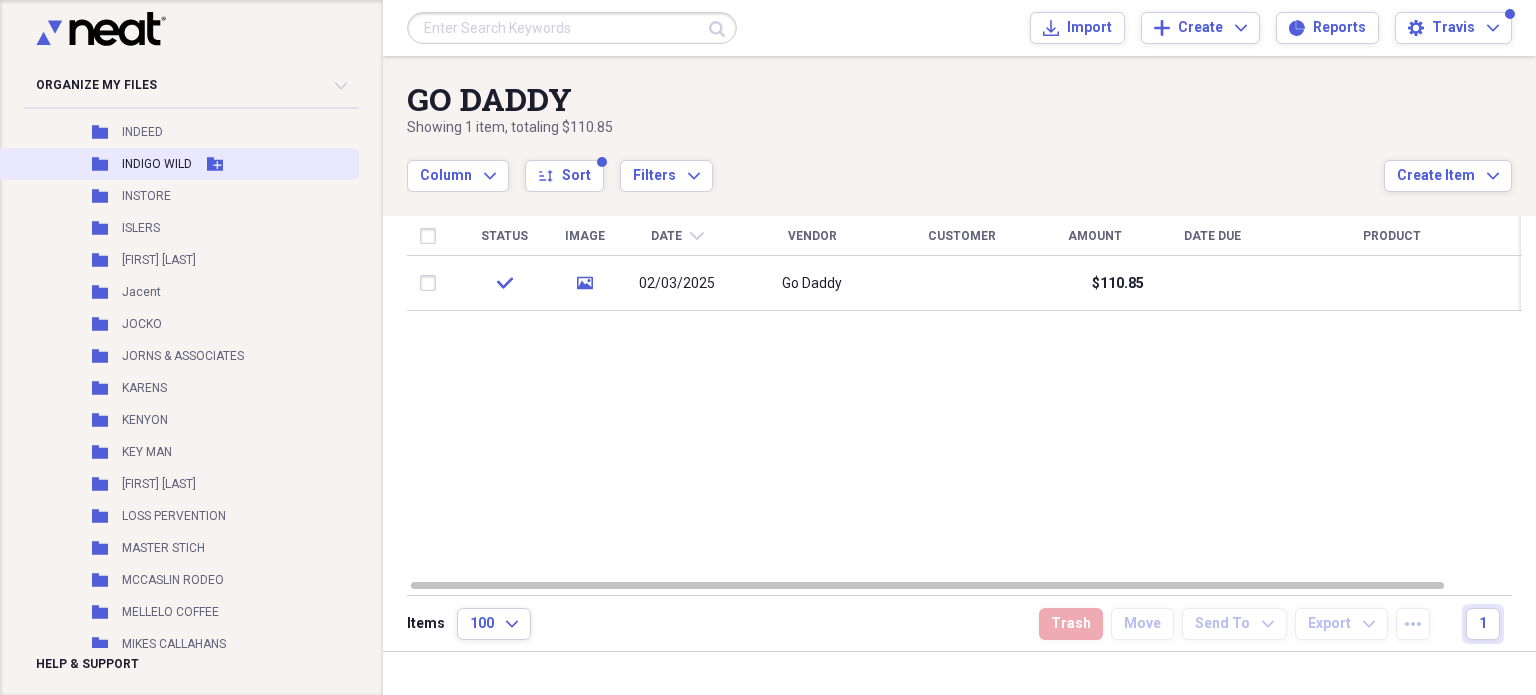 scroll, scrollTop: 2400, scrollLeft: 0, axis: vertical 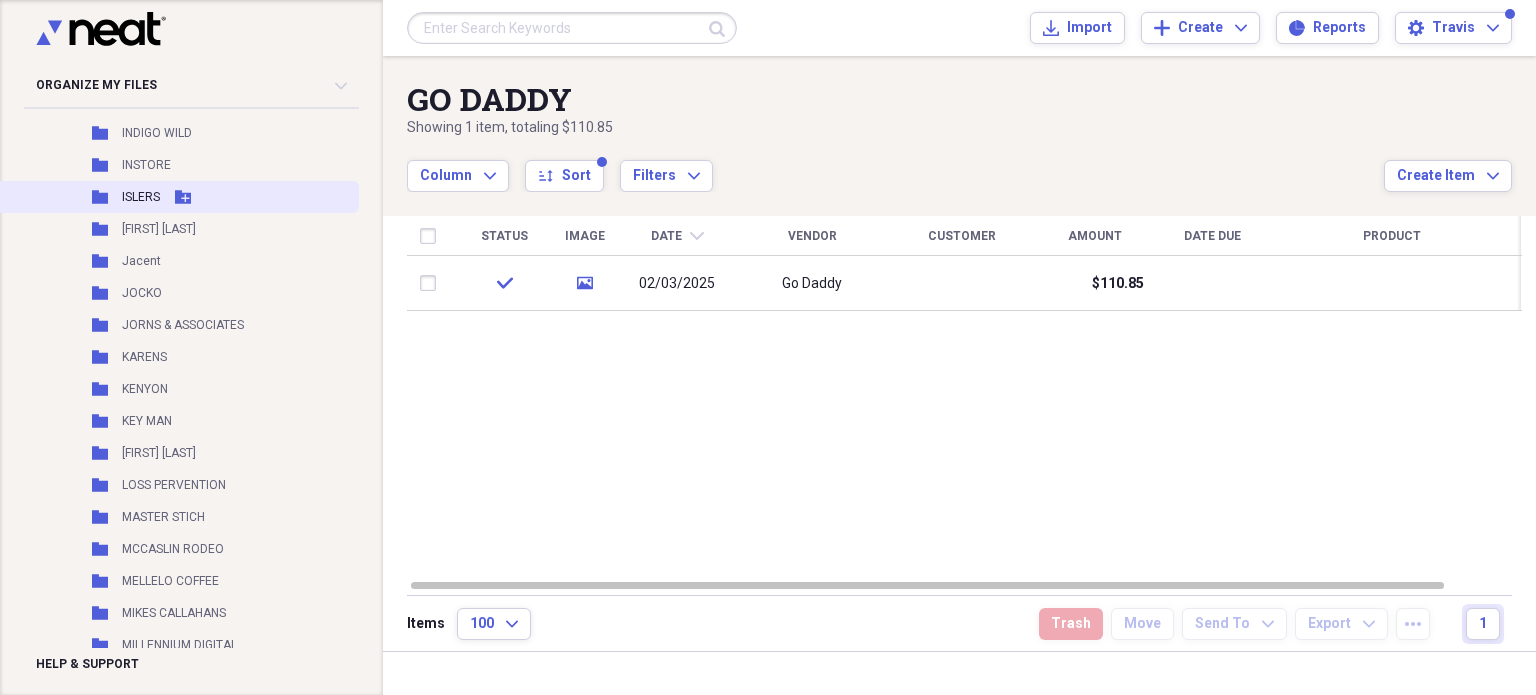 click on "Folder ISLERS Add Folder" at bounding box center (177, 197) 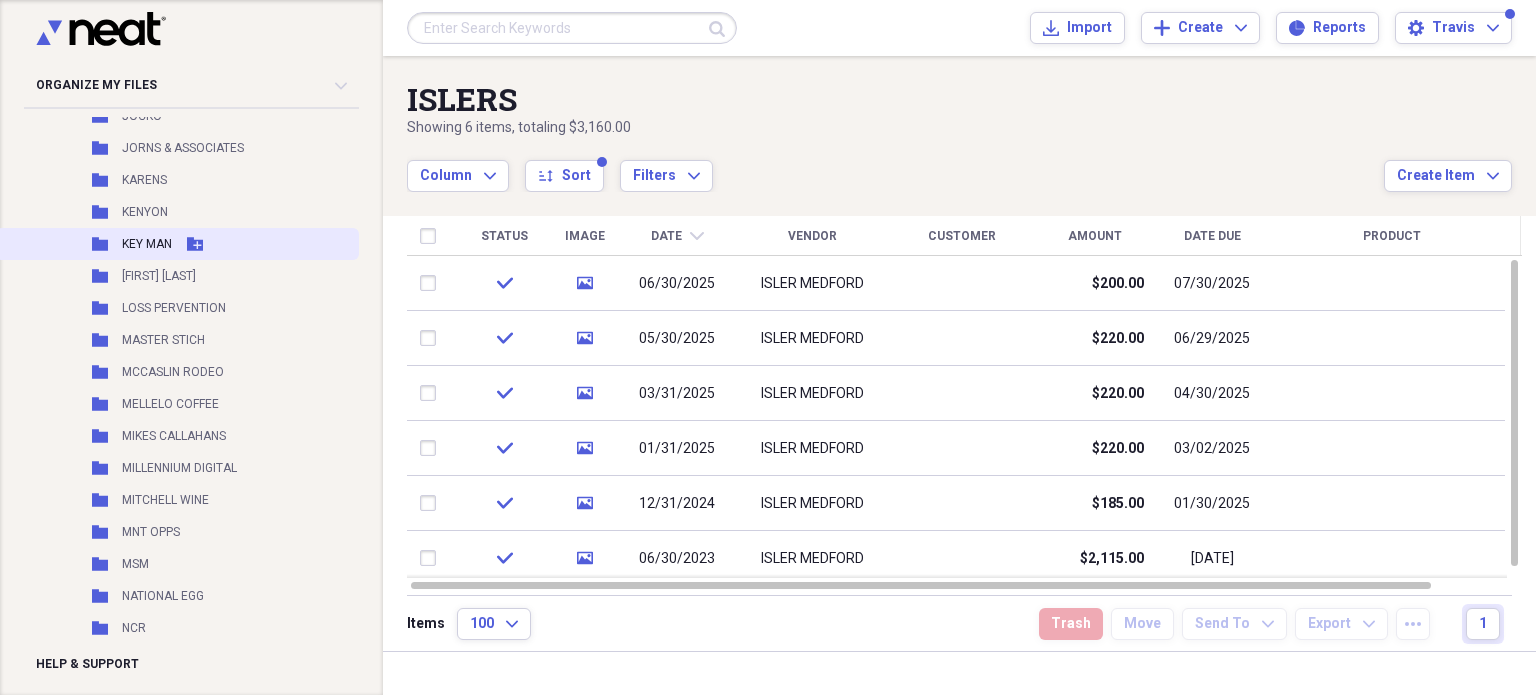 scroll, scrollTop: 2600, scrollLeft: 0, axis: vertical 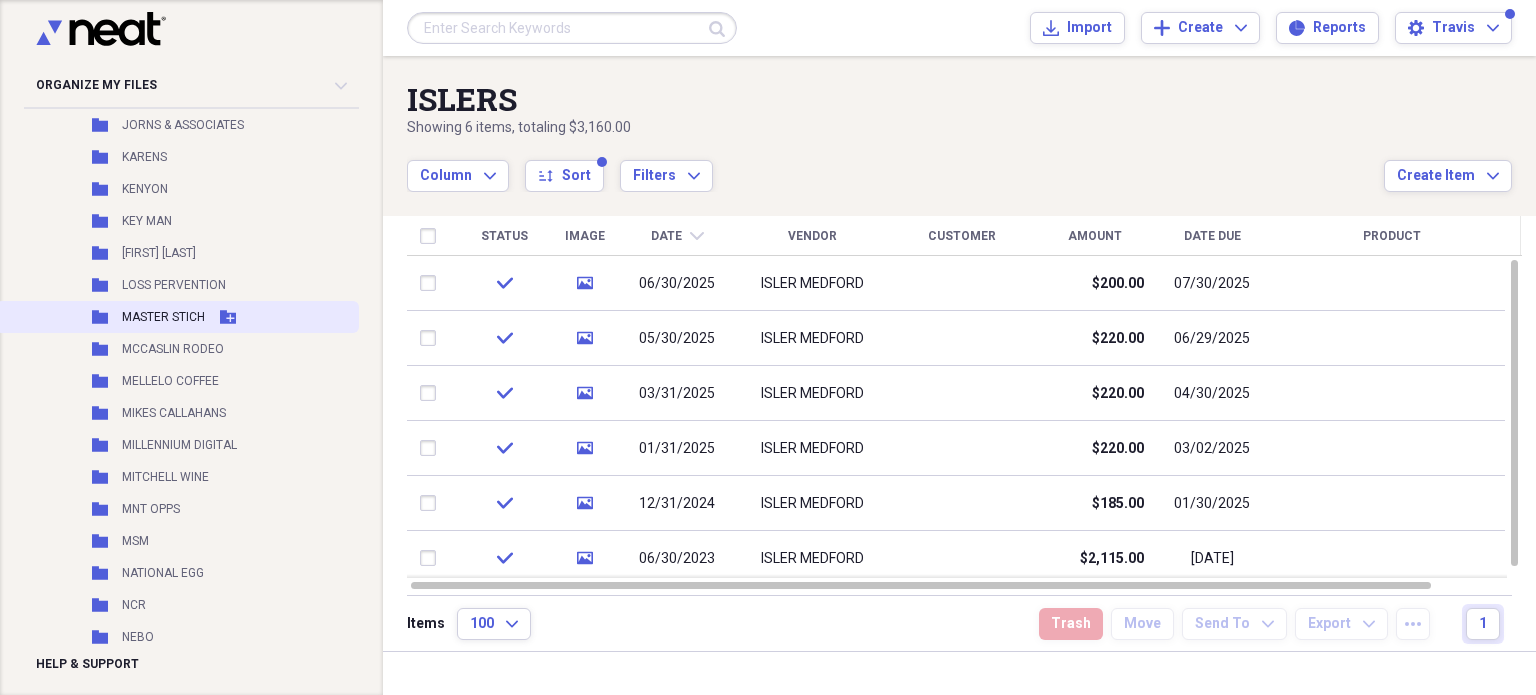 click on "MASTER STICH" at bounding box center [163, 317] 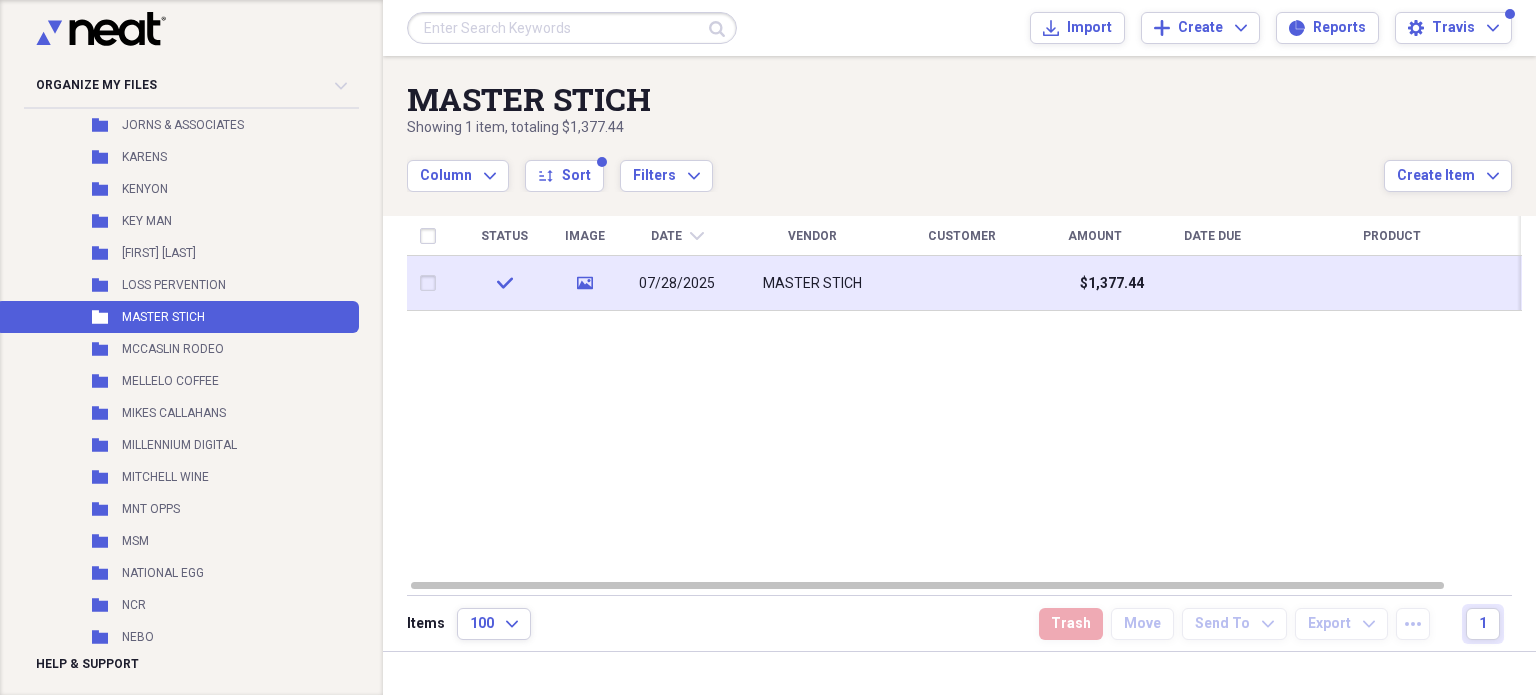 click at bounding box center (962, 283) 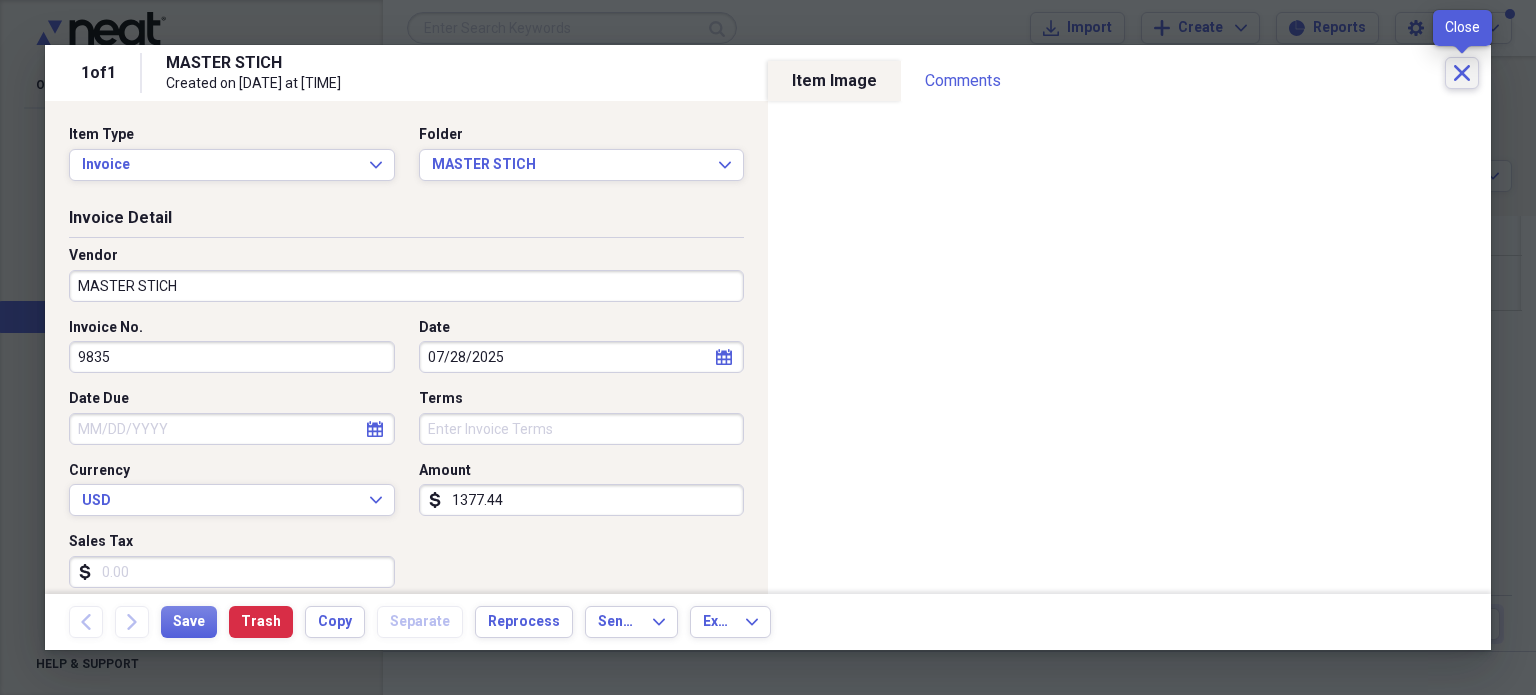 click on "Close" at bounding box center [1462, 73] 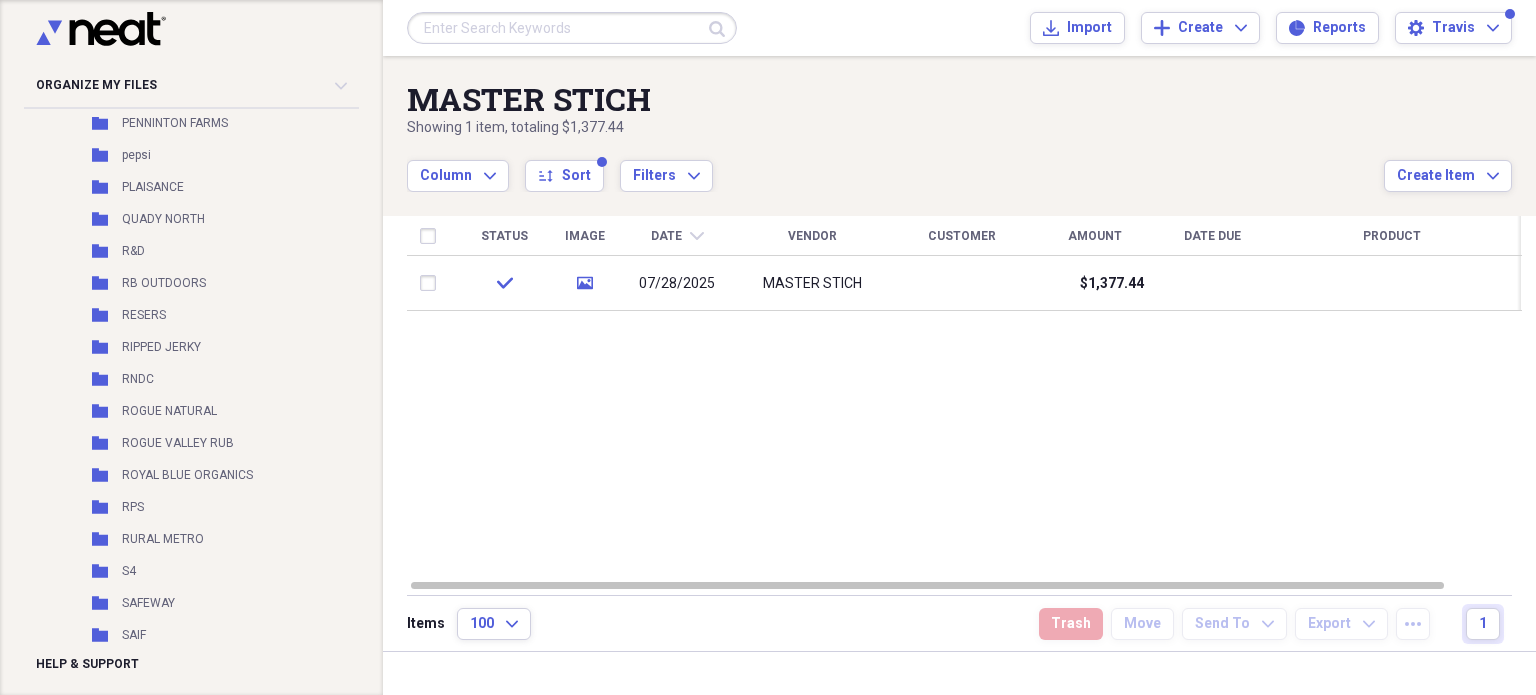 scroll, scrollTop: 3700, scrollLeft: 0, axis: vertical 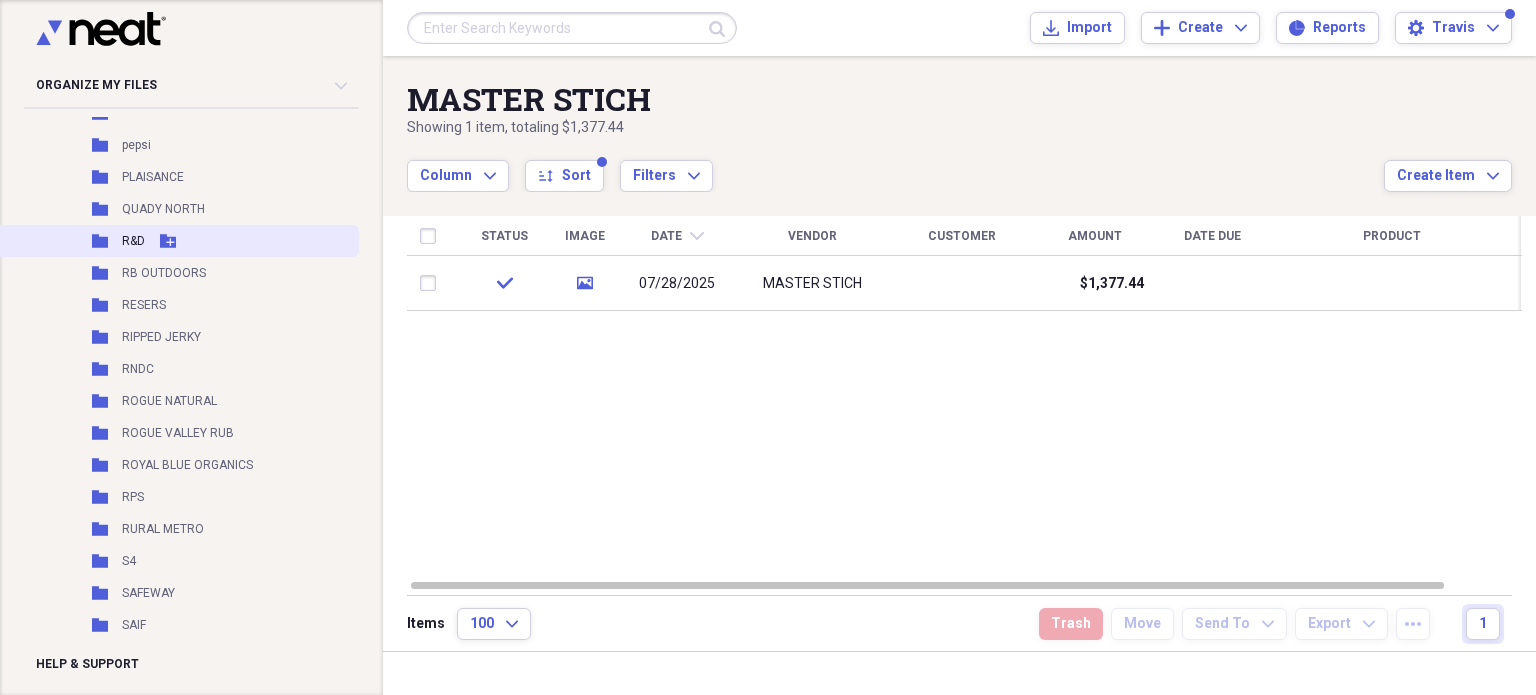 click on "R&D" at bounding box center (133, 241) 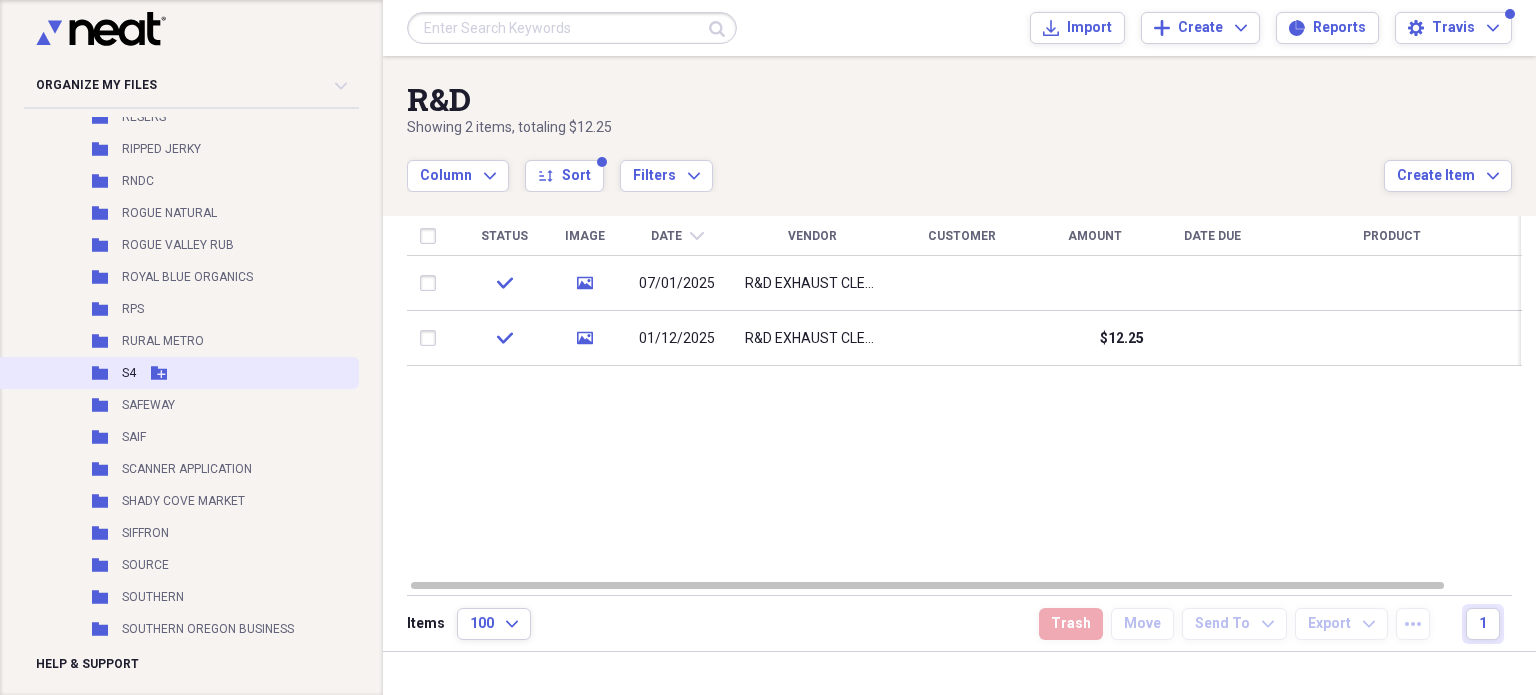 scroll, scrollTop: 3900, scrollLeft: 0, axis: vertical 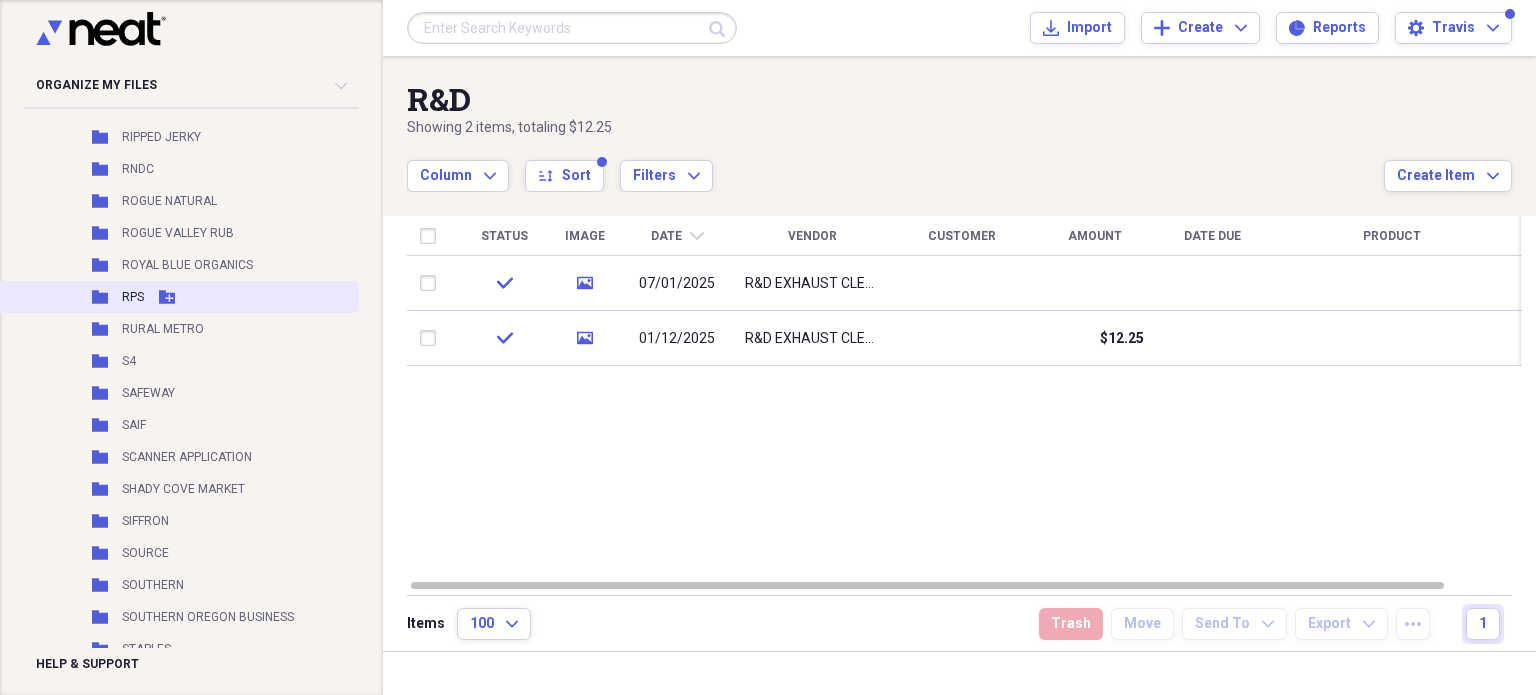 click on "RPS" at bounding box center [133, 297] 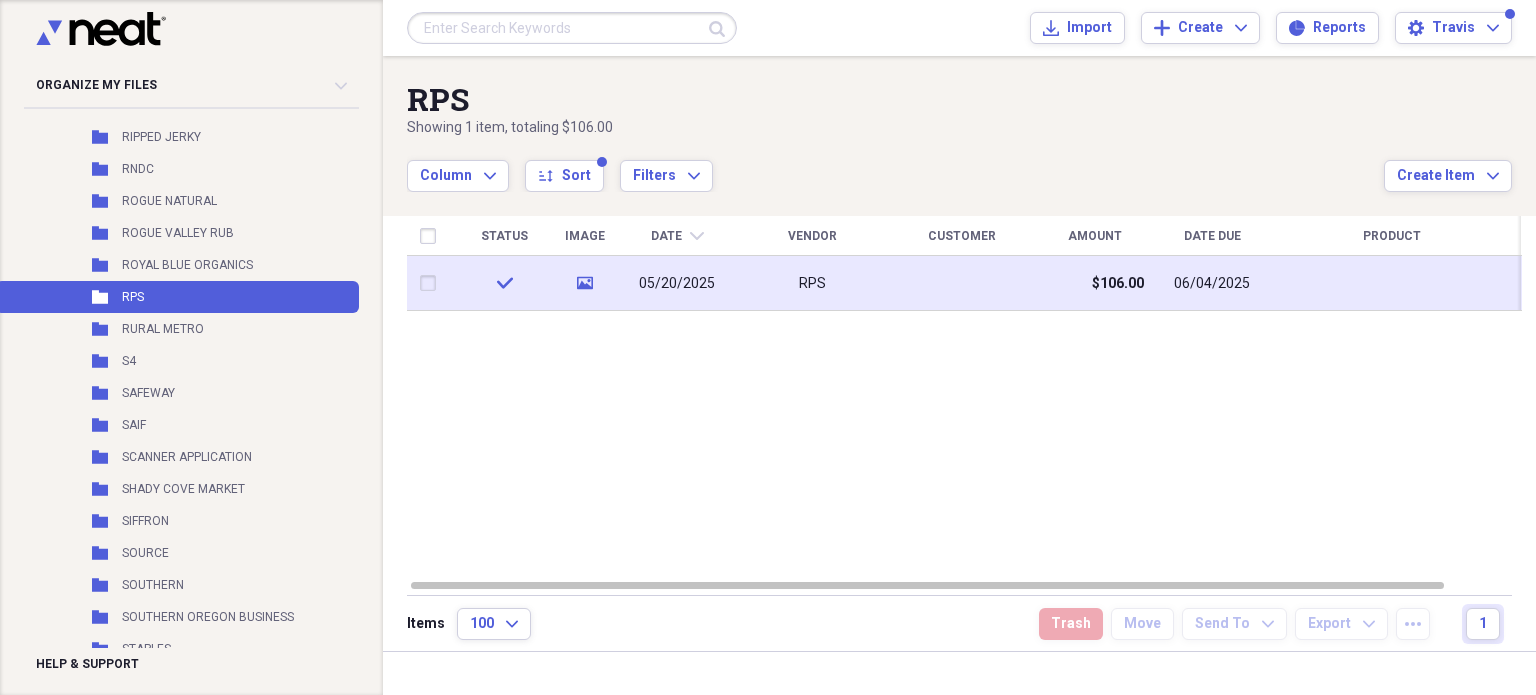 click at bounding box center [962, 283] 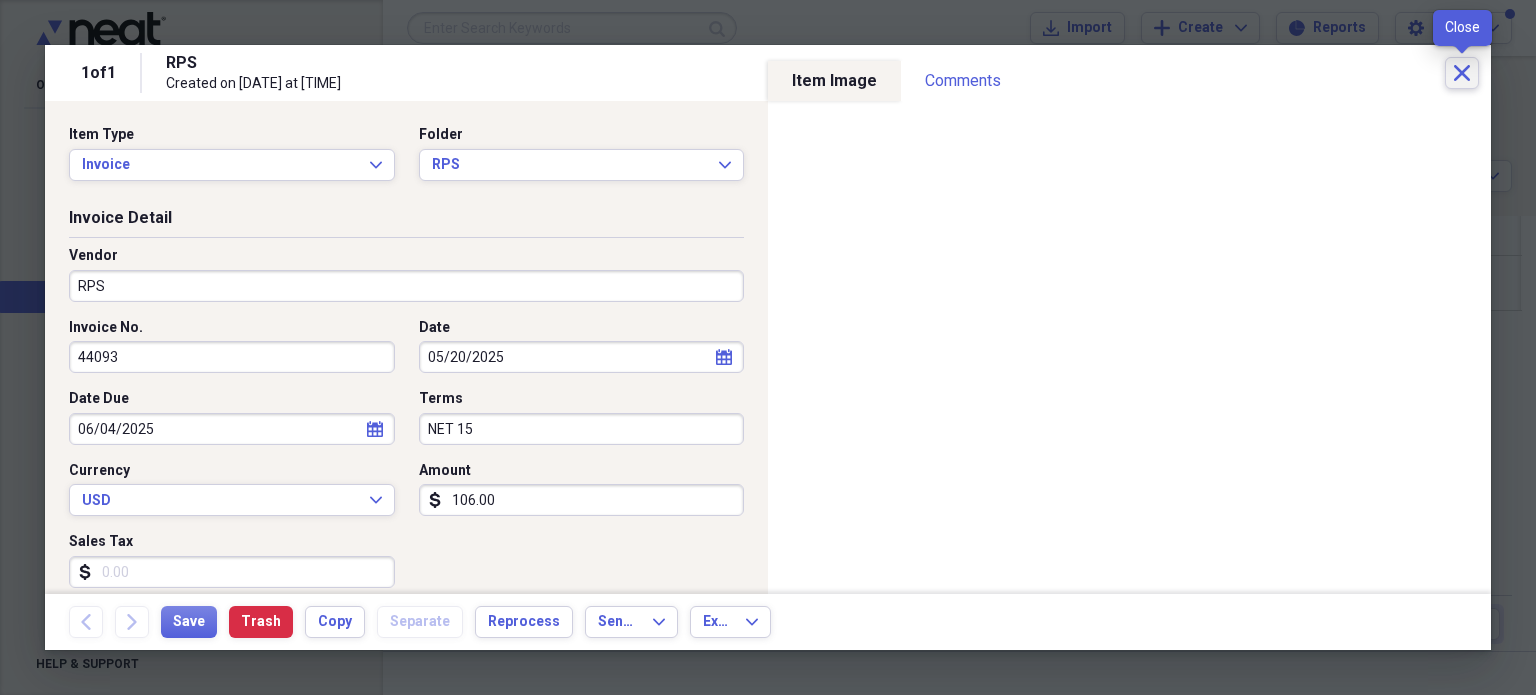 click 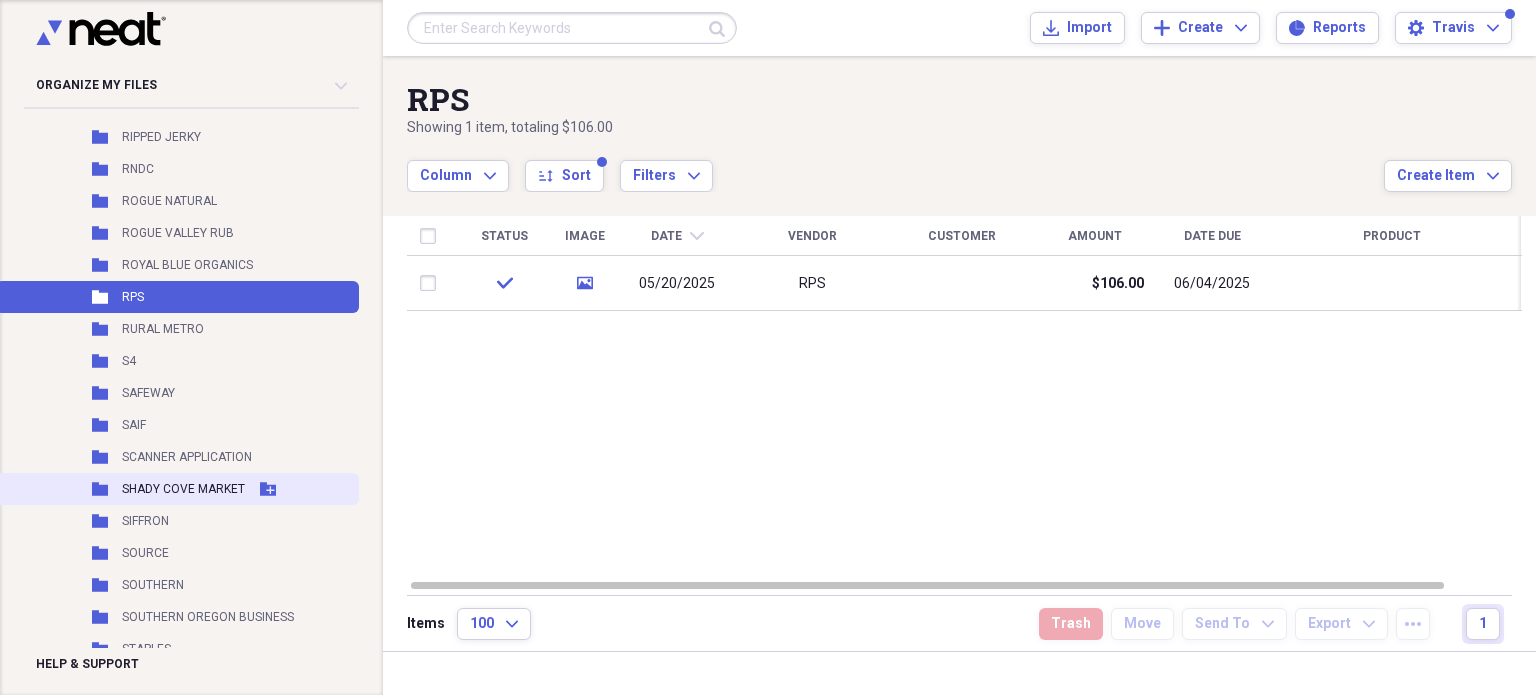 scroll, scrollTop: 4100, scrollLeft: 0, axis: vertical 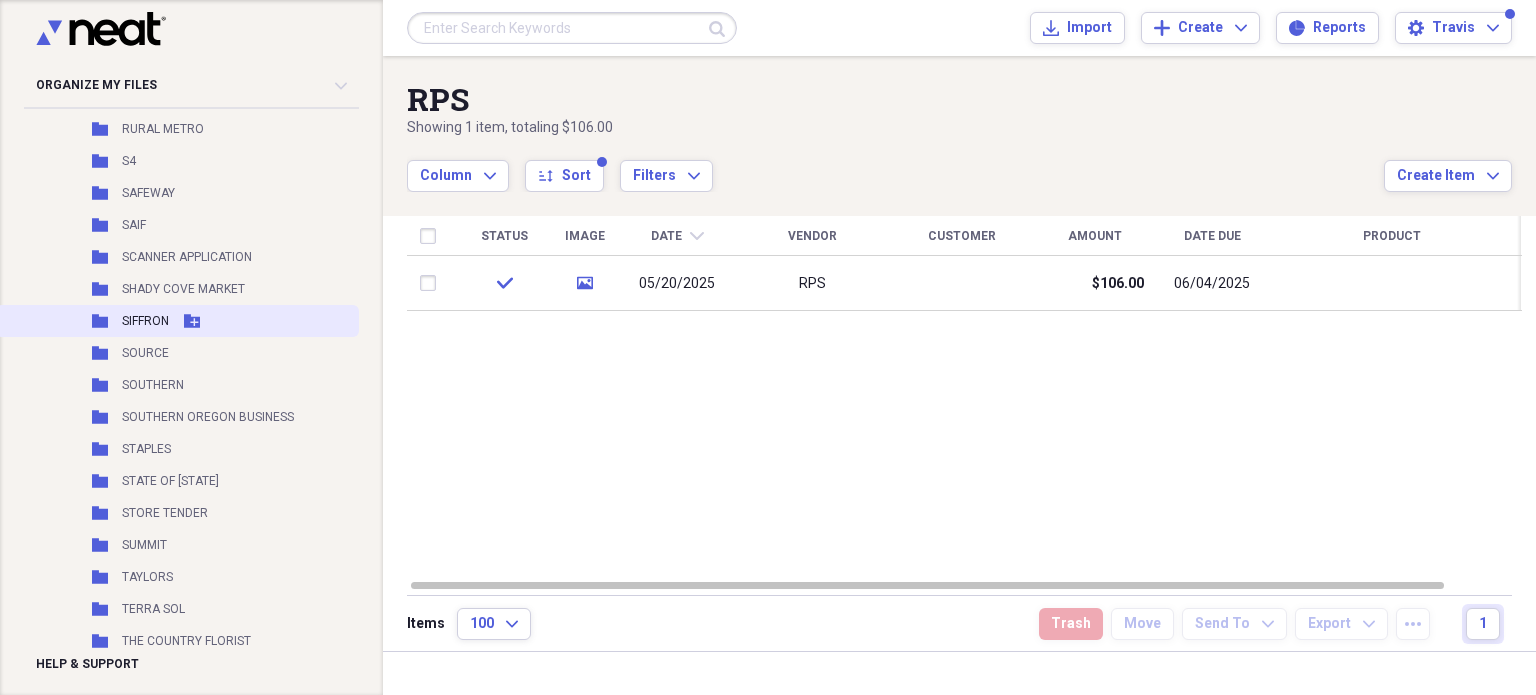 click on "SIFFRON" at bounding box center [145, 321] 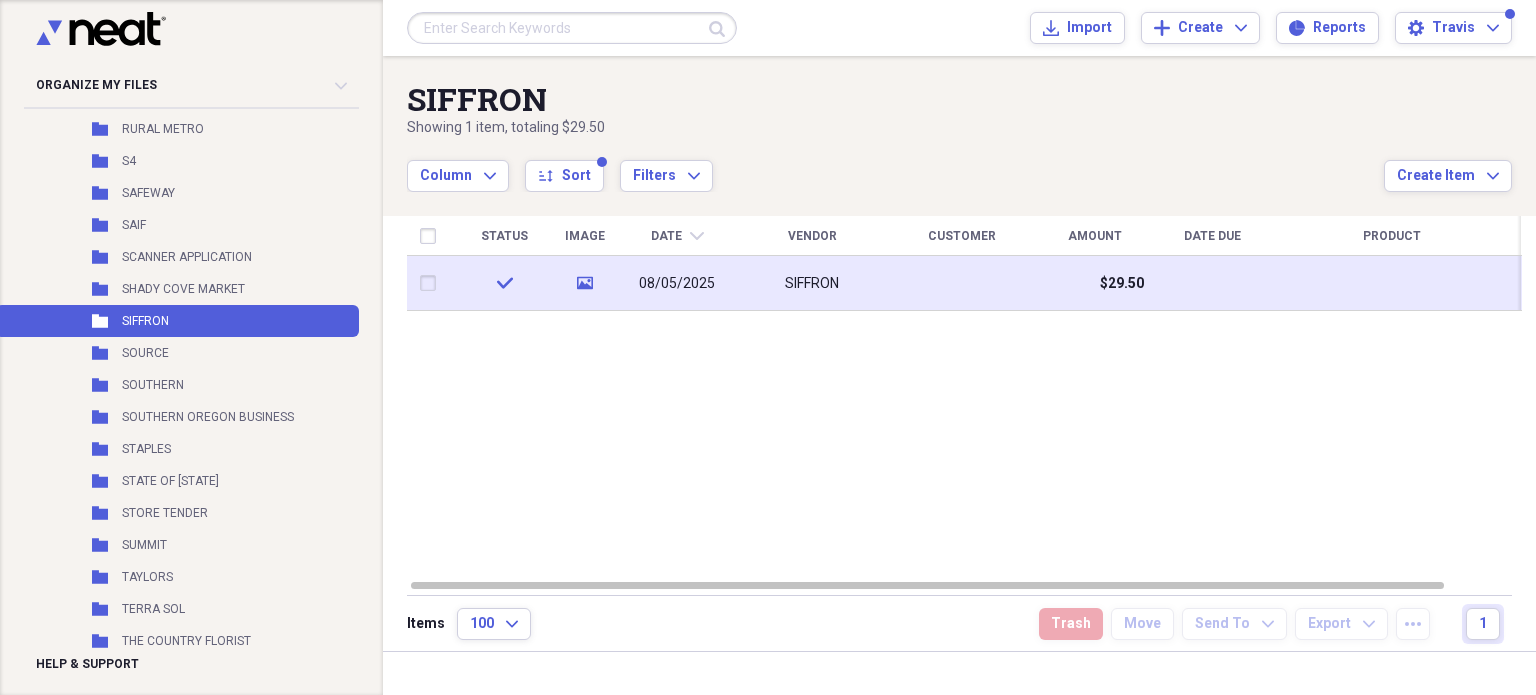 click at bounding box center [962, 283] 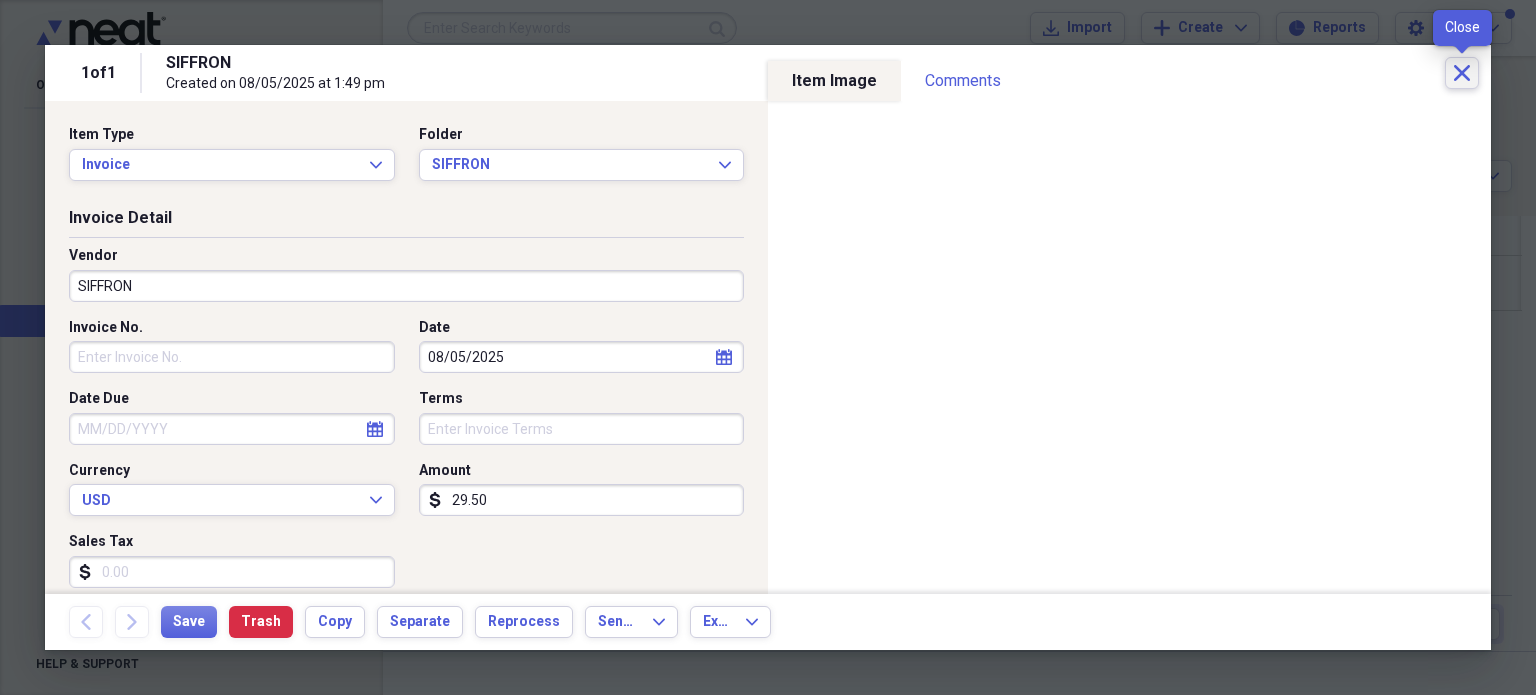 click on "Close" at bounding box center [1462, 73] 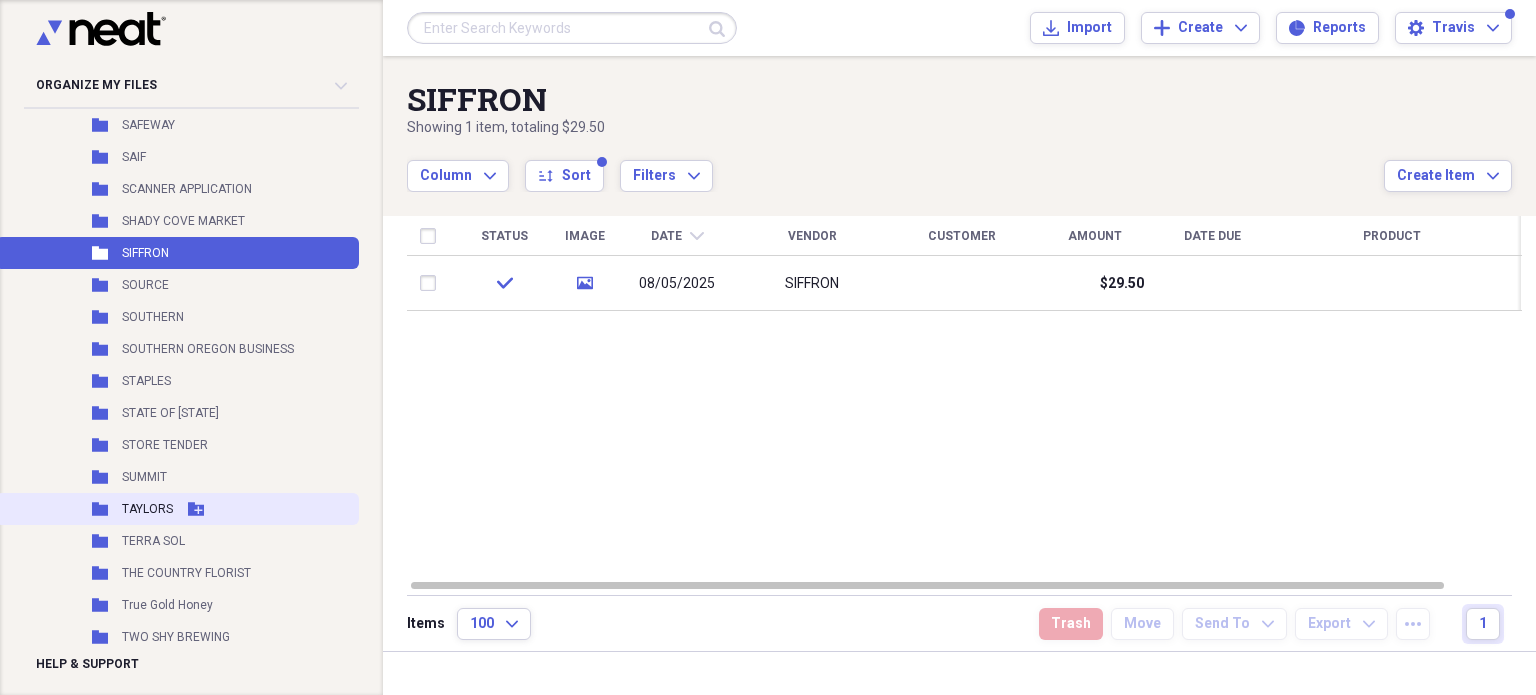 scroll, scrollTop: 4200, scrollLeft: 0, axis: vertical 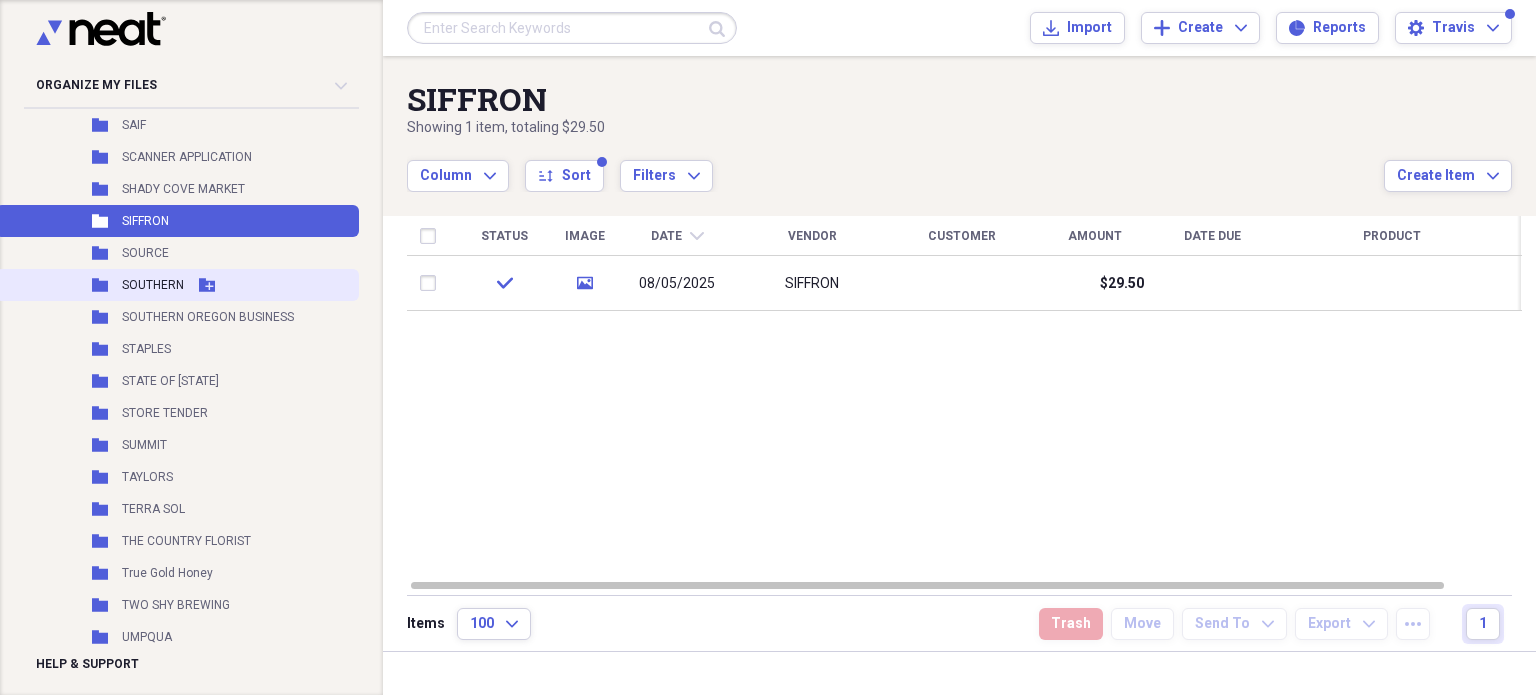 click on "SOUTHERN" at bounding box center (153, 285) 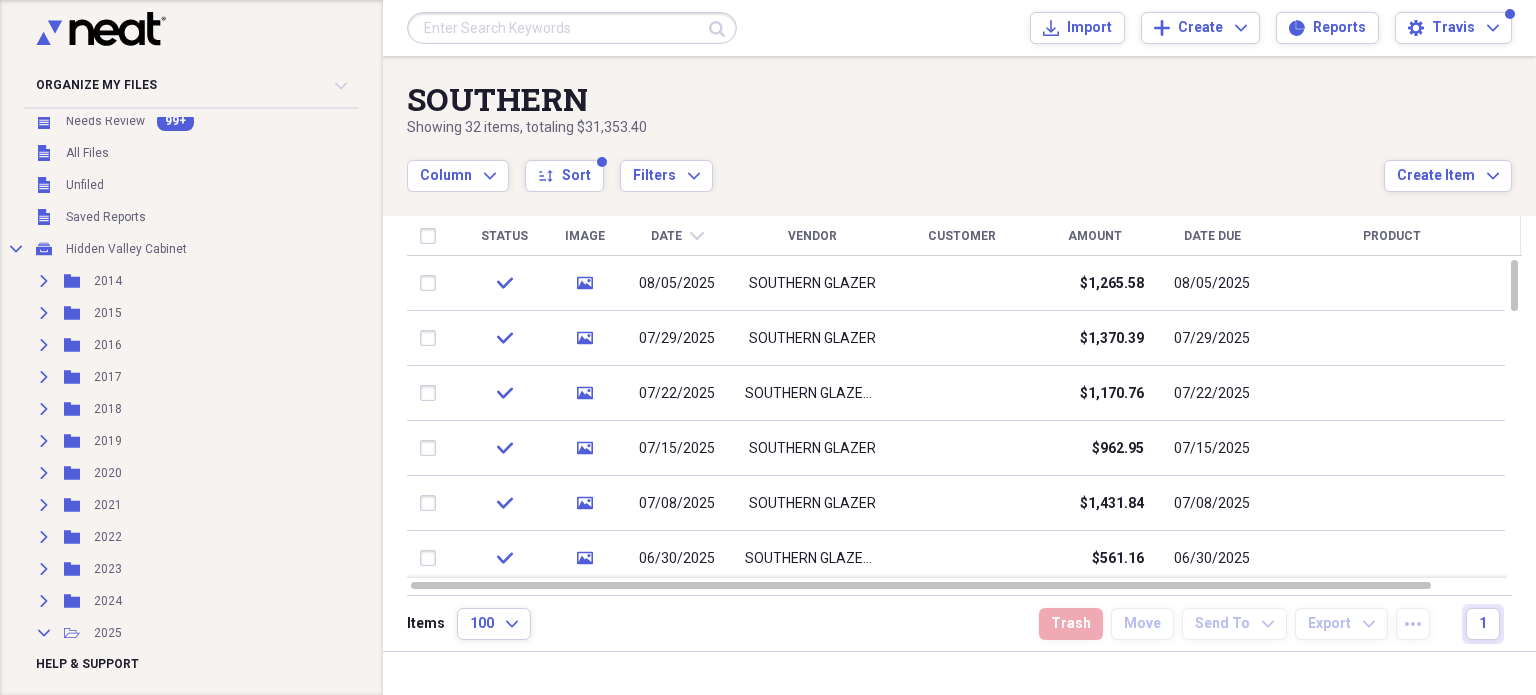 scroll, scrollTop: 0, scrollLeft: 0, axis: both 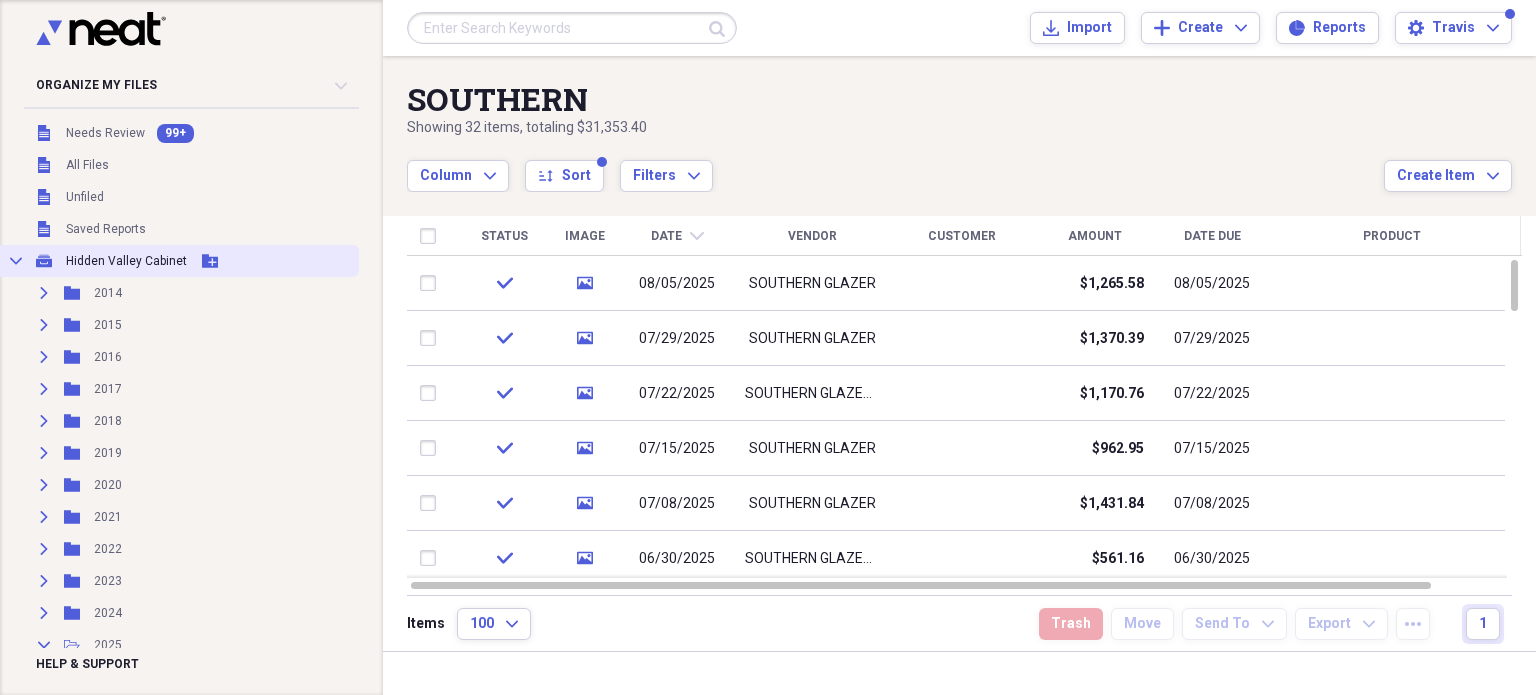 click on "Collapse" 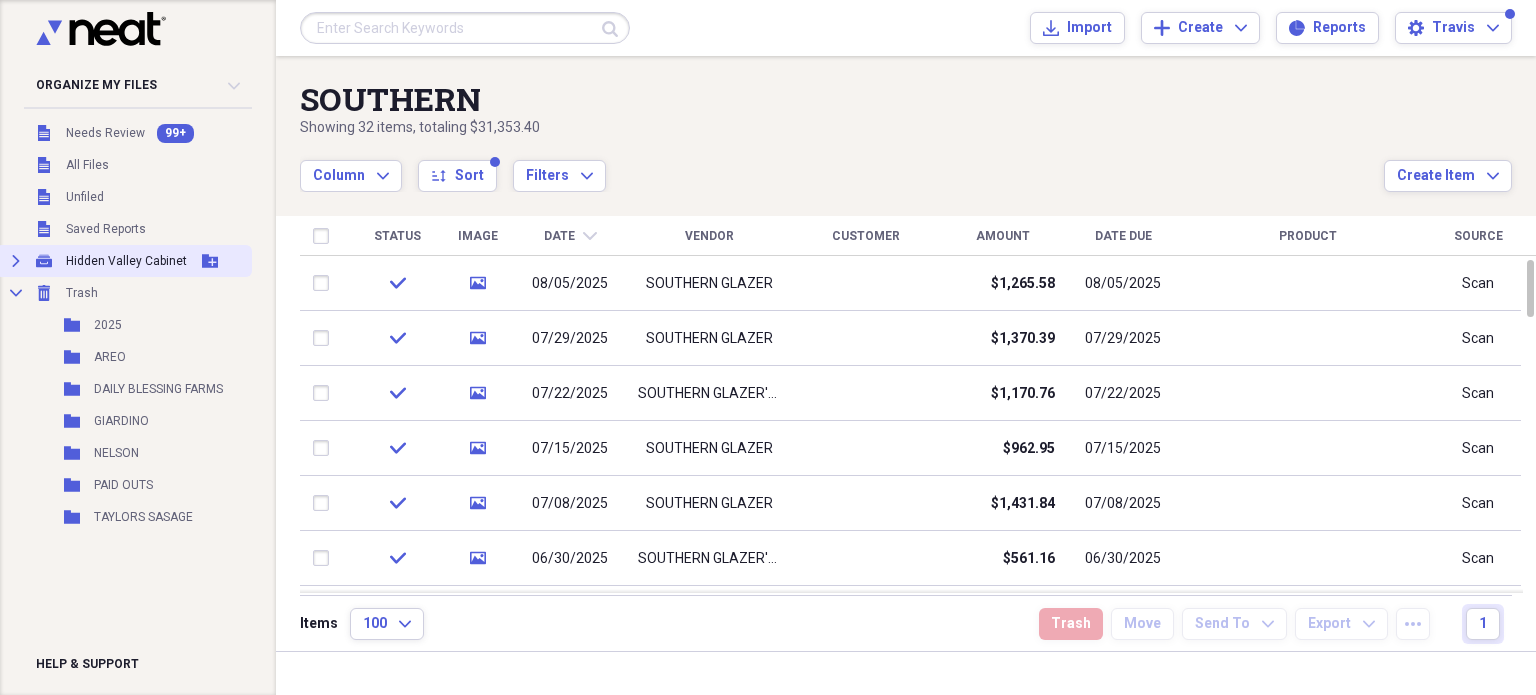 click on "Expand" 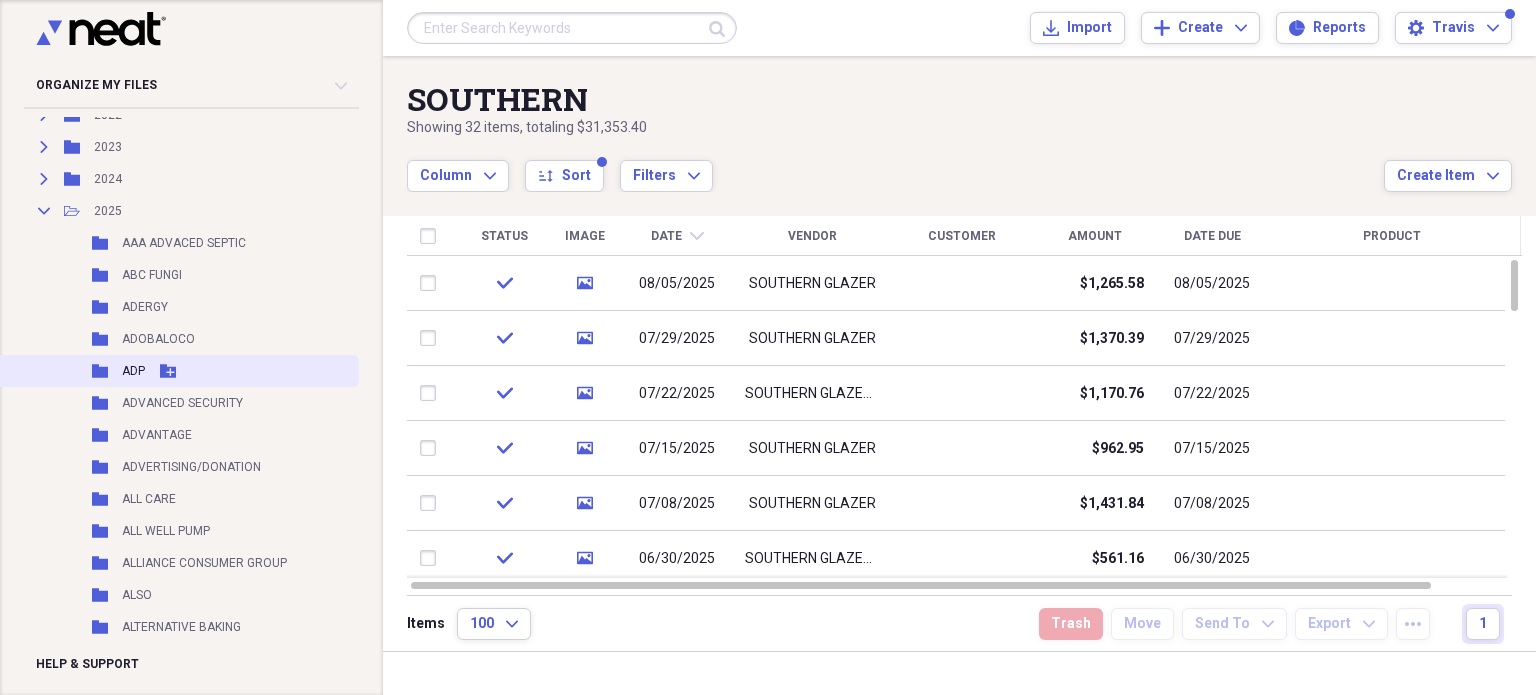 scroll, scrollTop: 400, scrollLeft: 0, axis: vertical 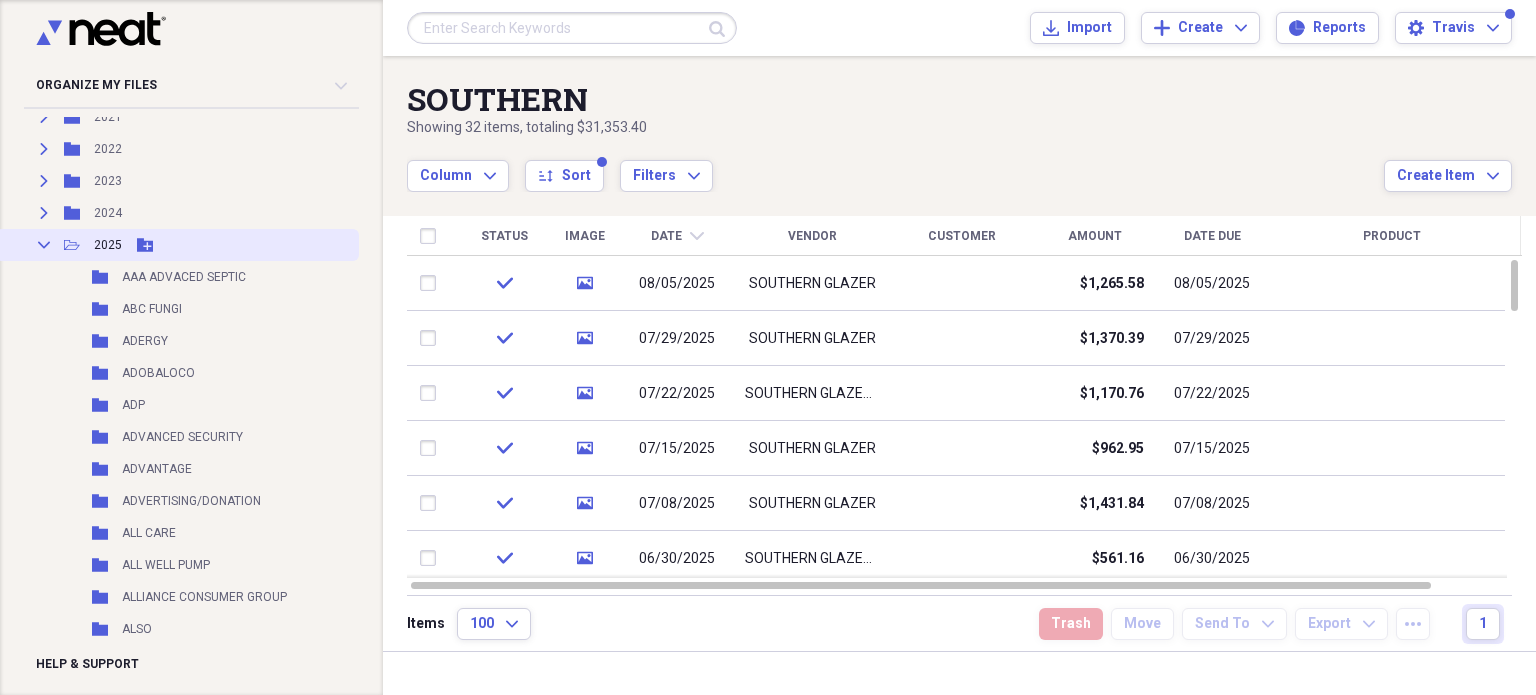 click on "Collapse" 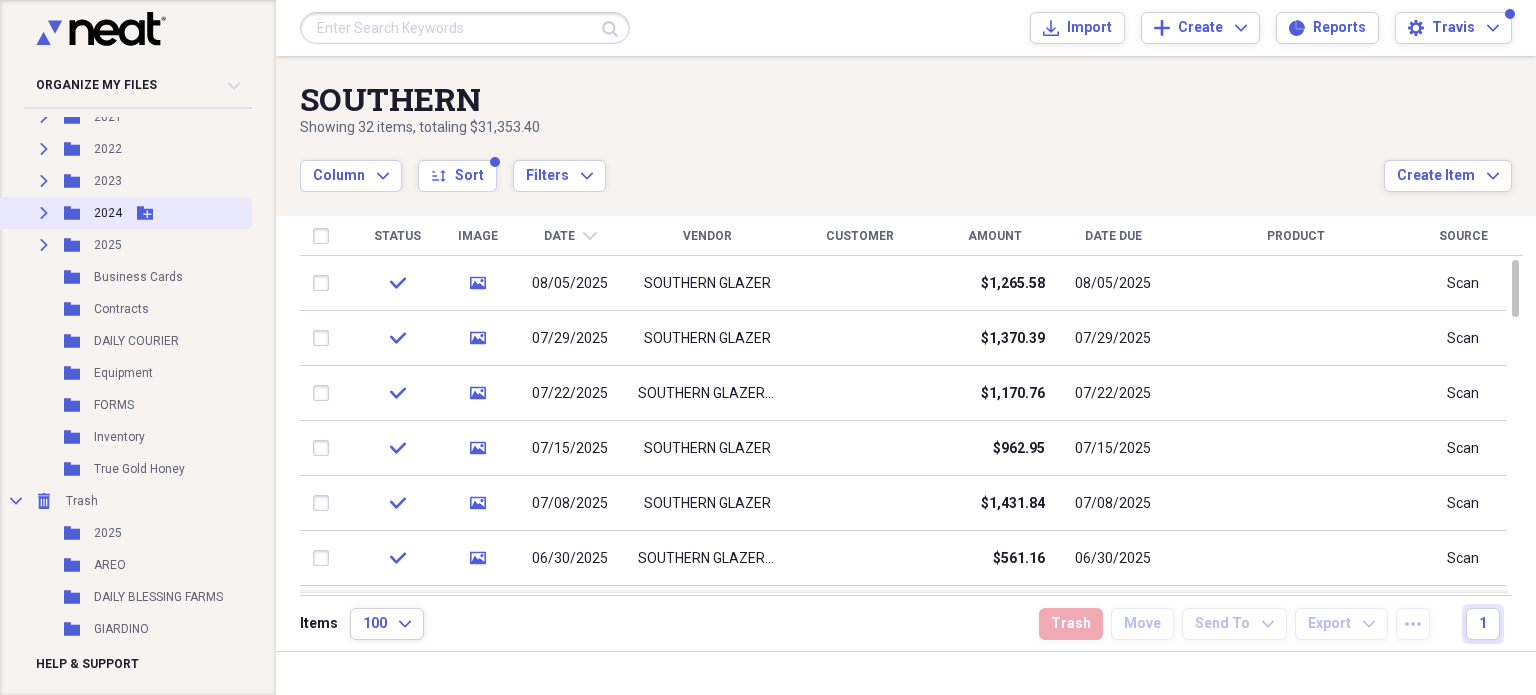 click on "Expand" 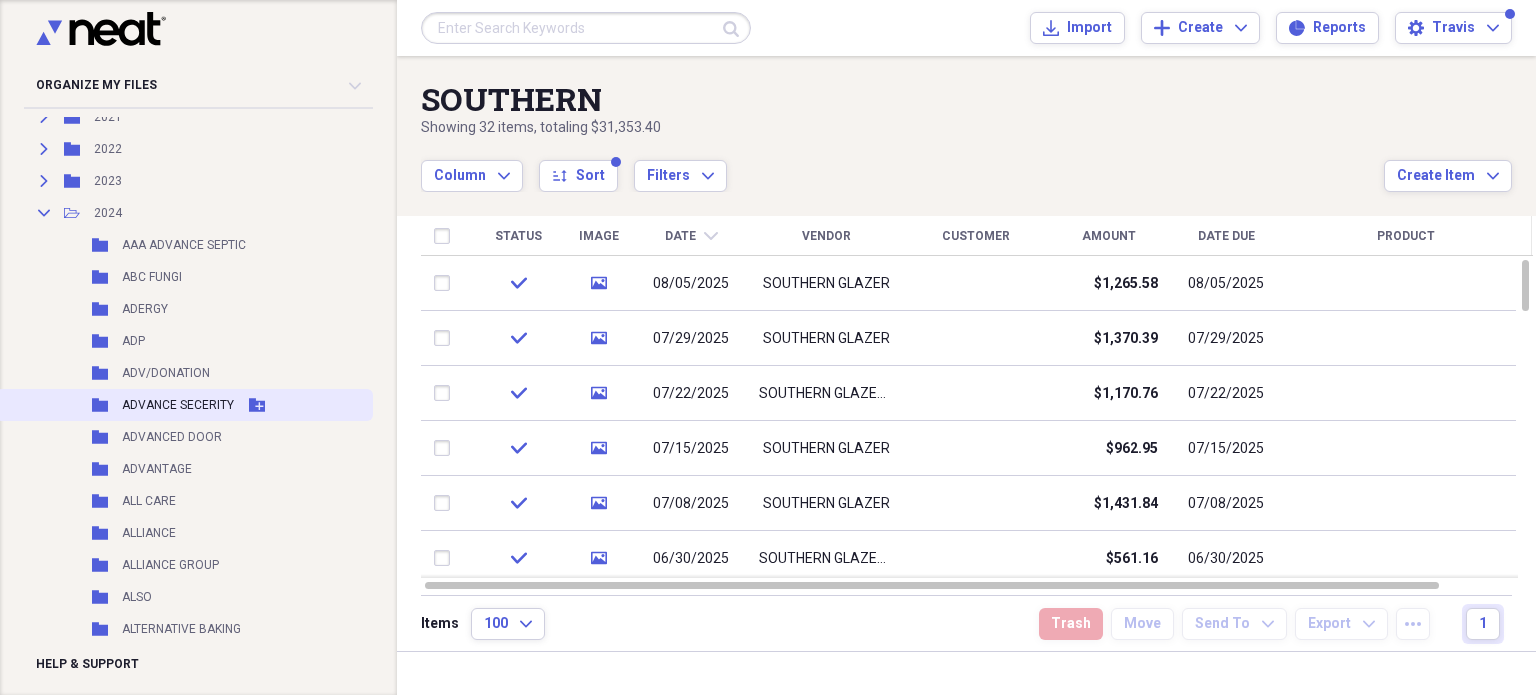 click on "ADVANCE SECERITY" at bounding box center [178, 405] 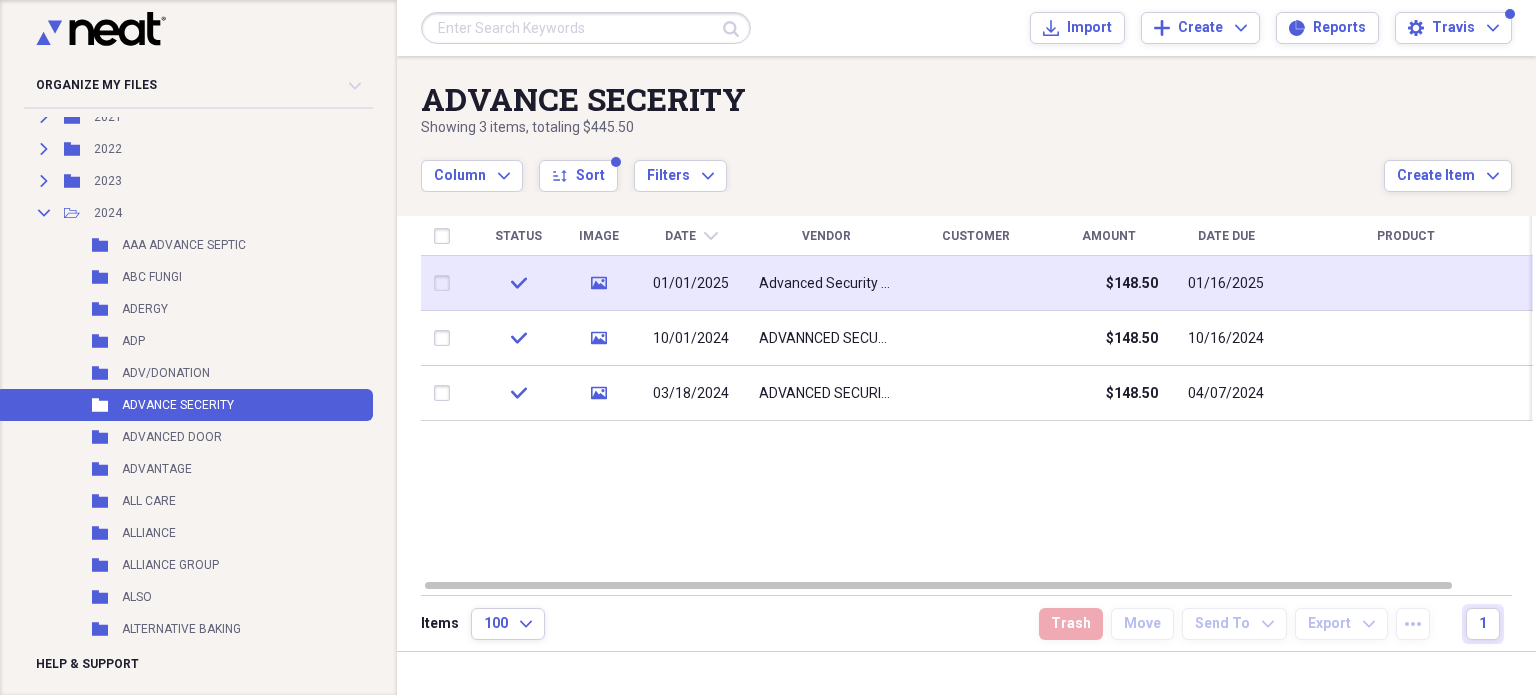 click at bounding box center [976, 283] 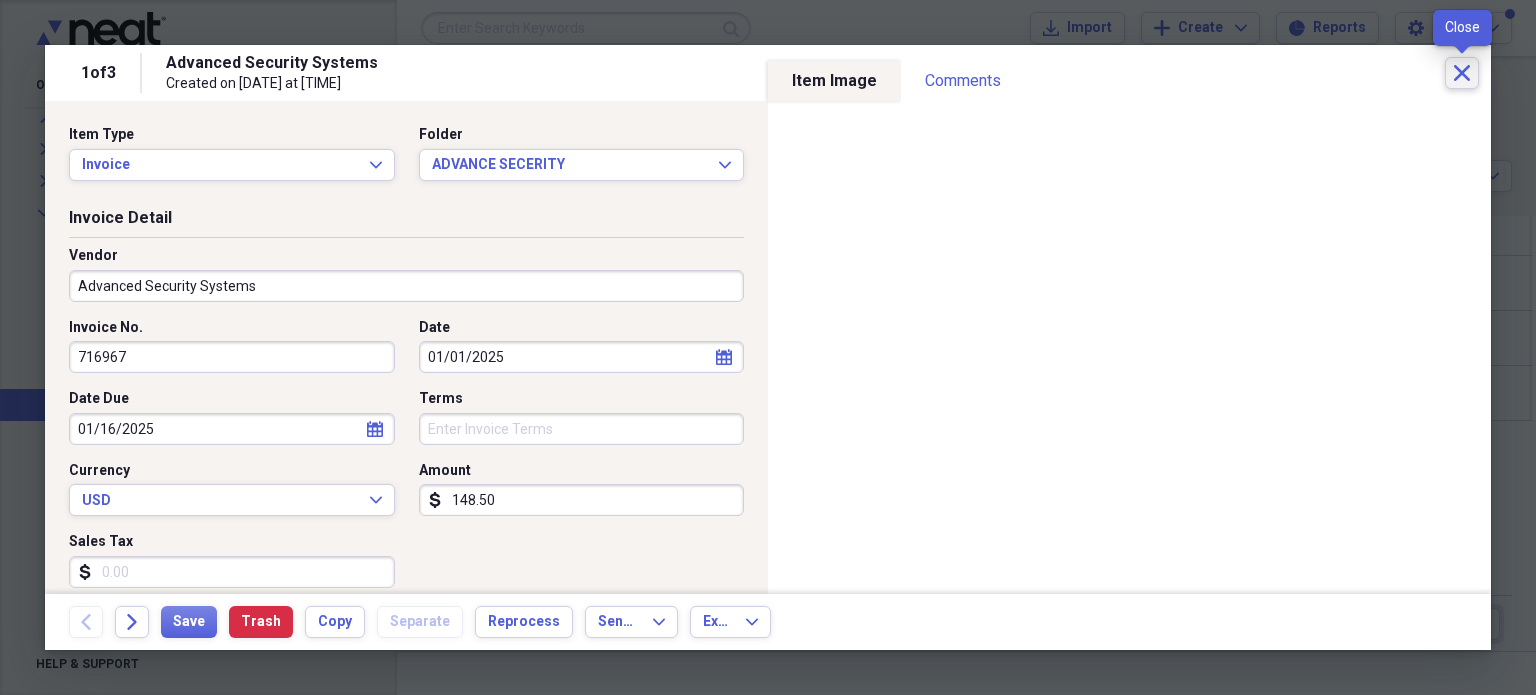 click on "Close" at bounding box center [1462, 73] 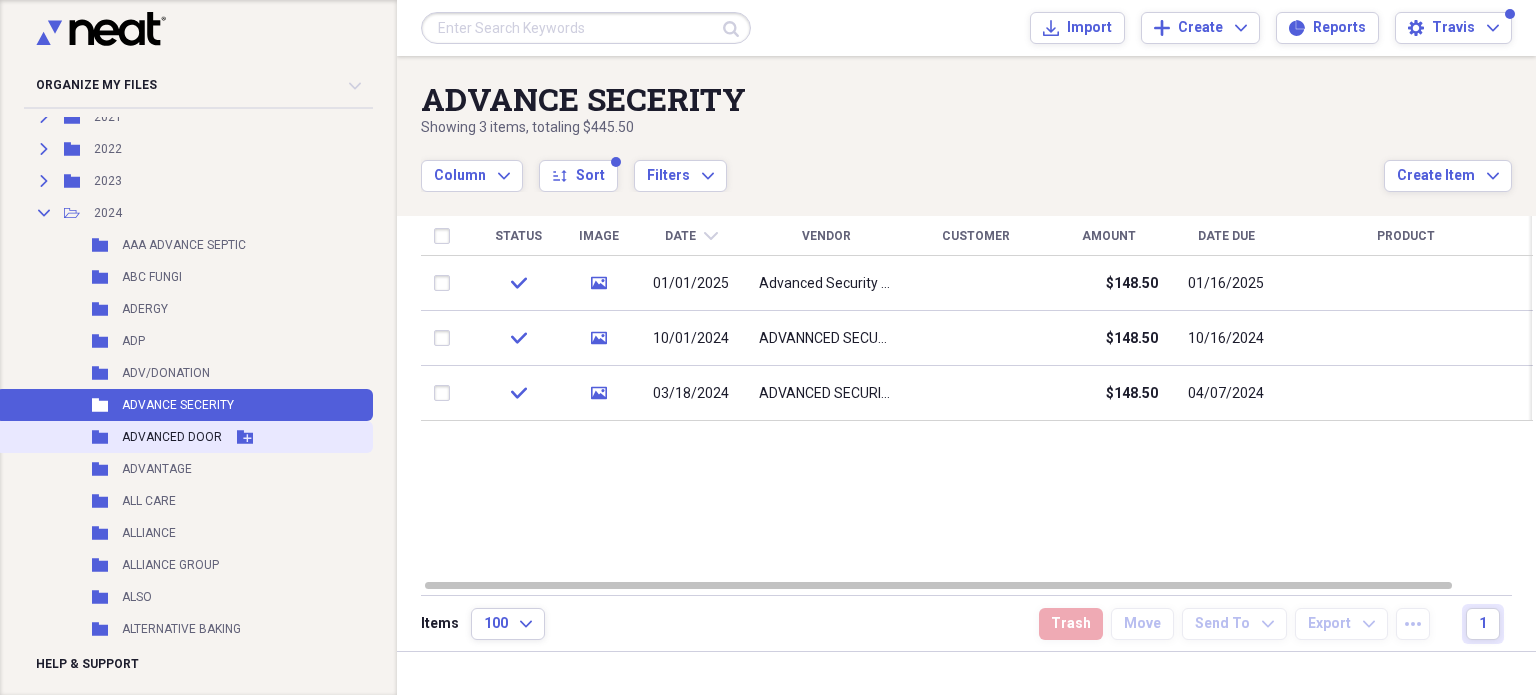 click on "ADVANCED DOOR" at bounding box center (172, 437) 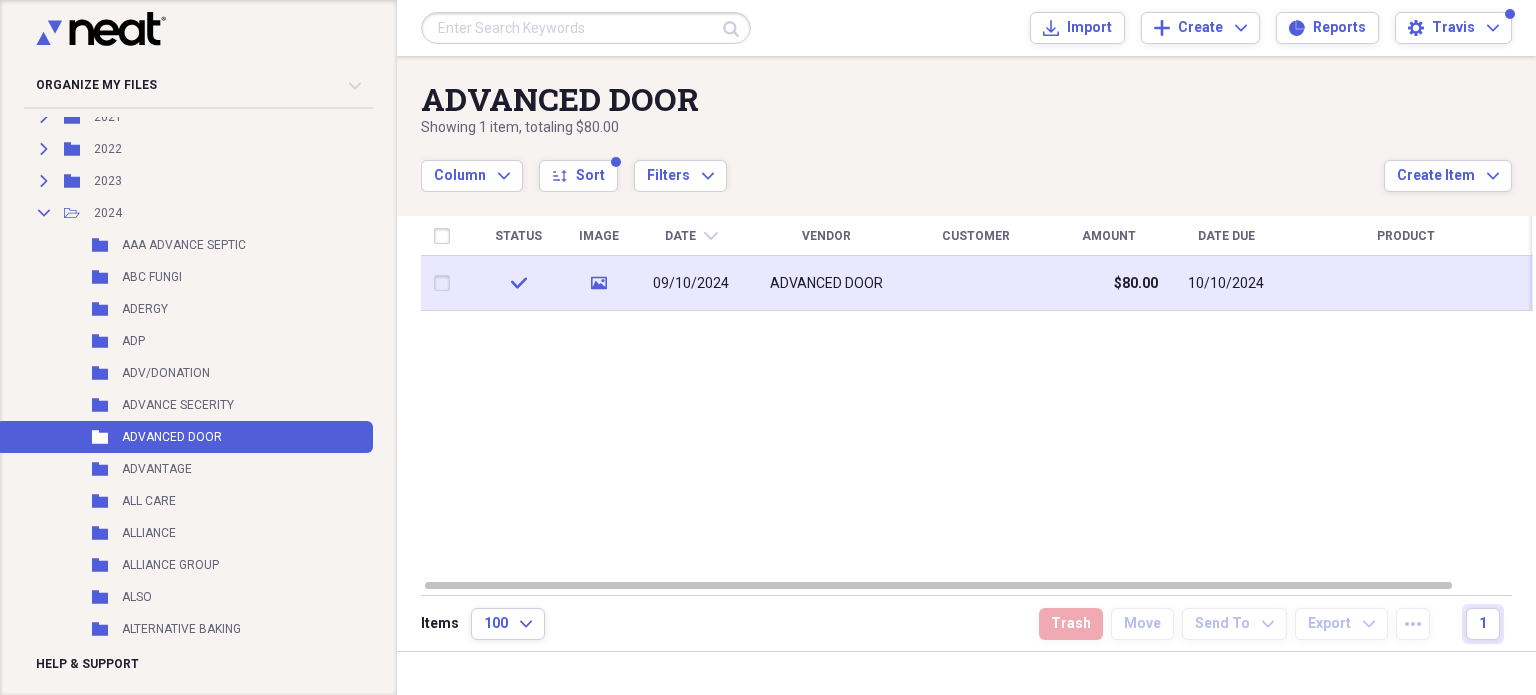 click at bounding box center (976, 283) 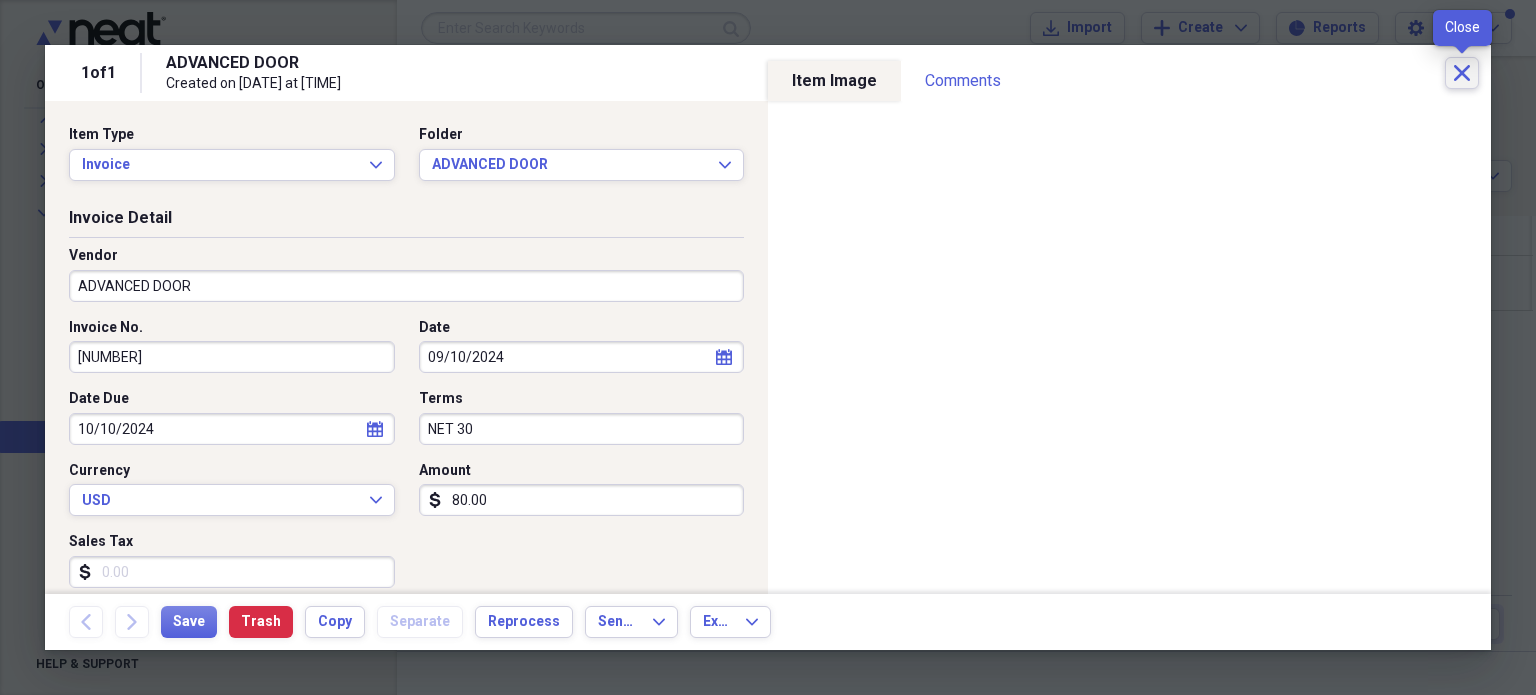 click on "Close" at bounding box center [1462, 73] 